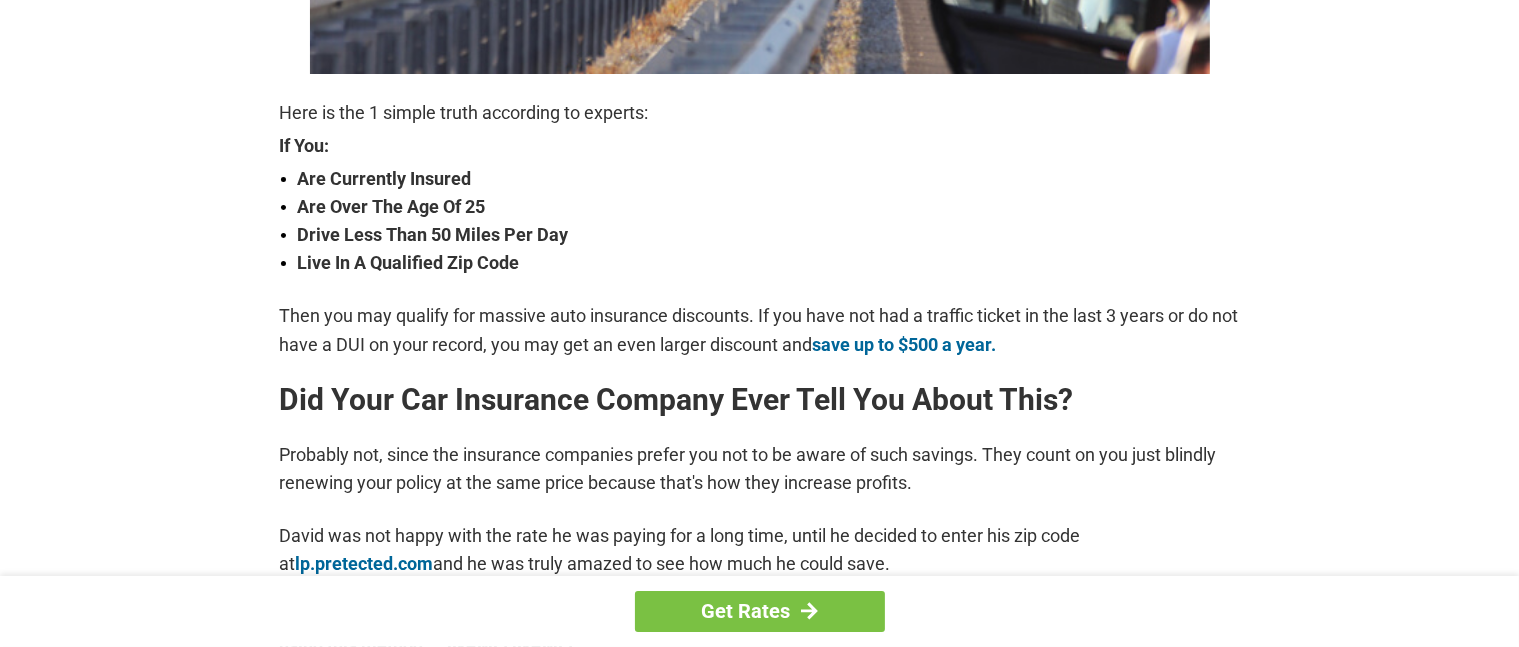 scroll, scrollTop: 0, scrollLeft: 0, axis: both 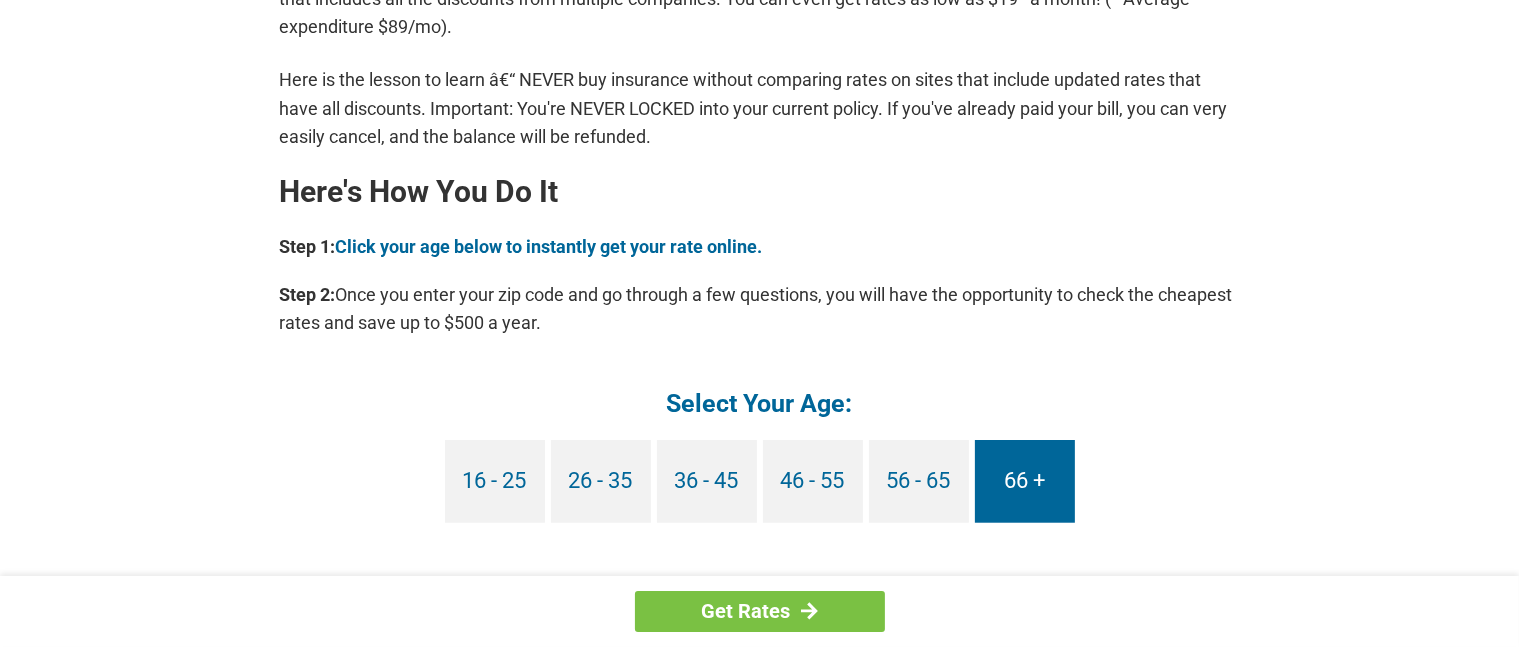 click on "66 +" at bounding box center [1025, 481] 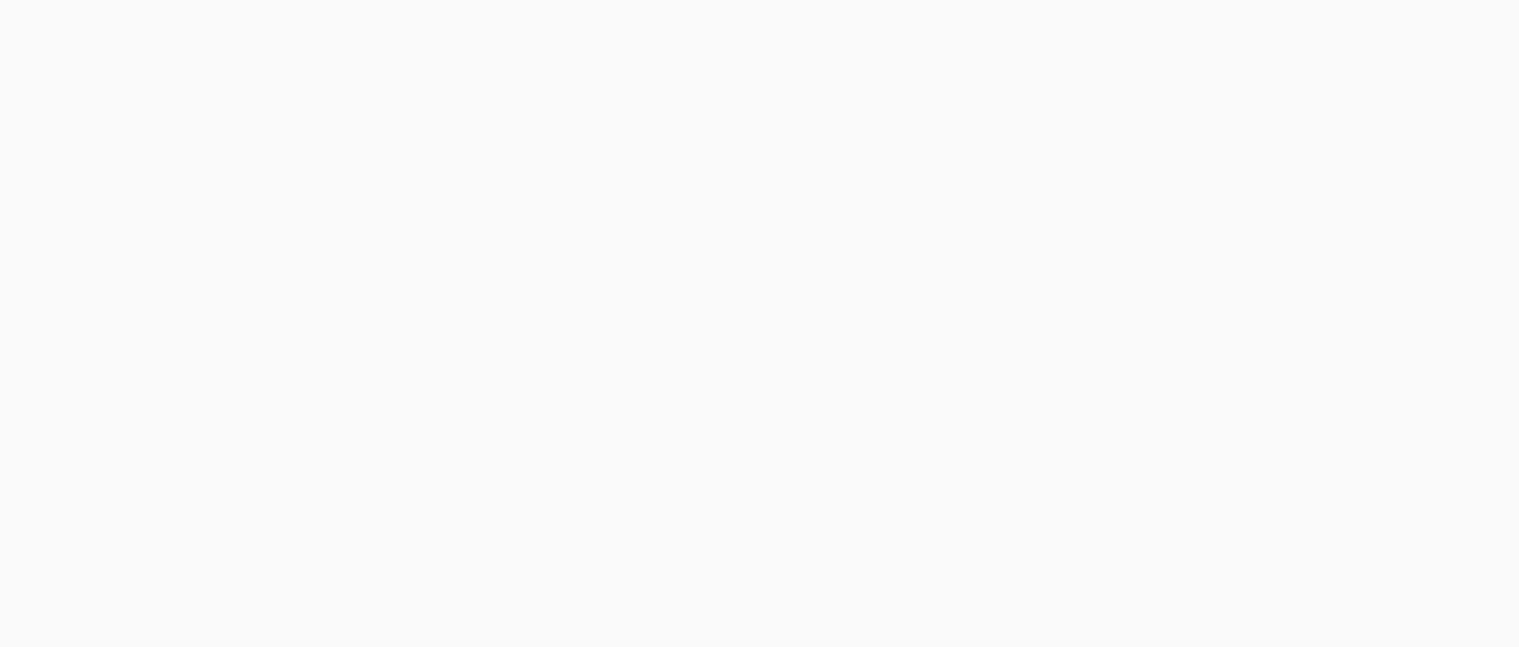 scroll, scrollTop: 0, scrollLeft: 0, axis: both 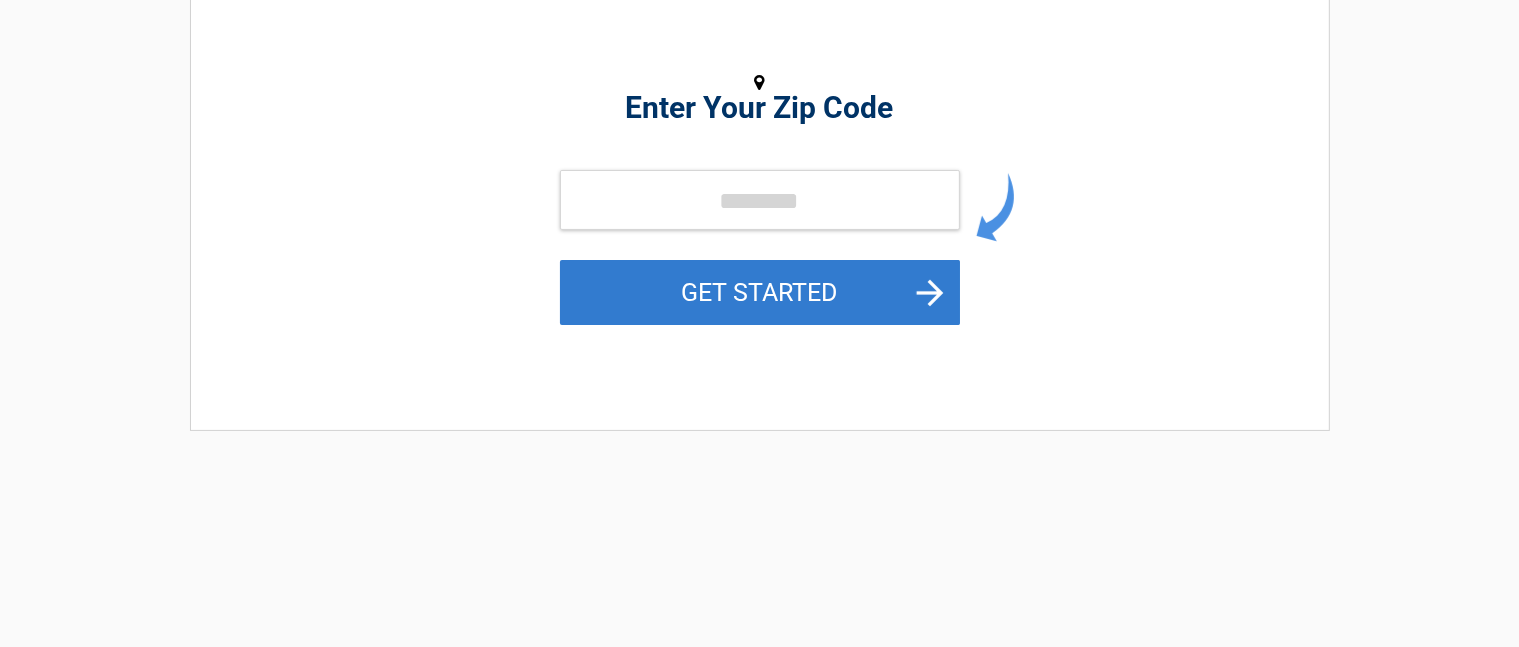 click on "GET STARTED" at bounding box center (760, 292) 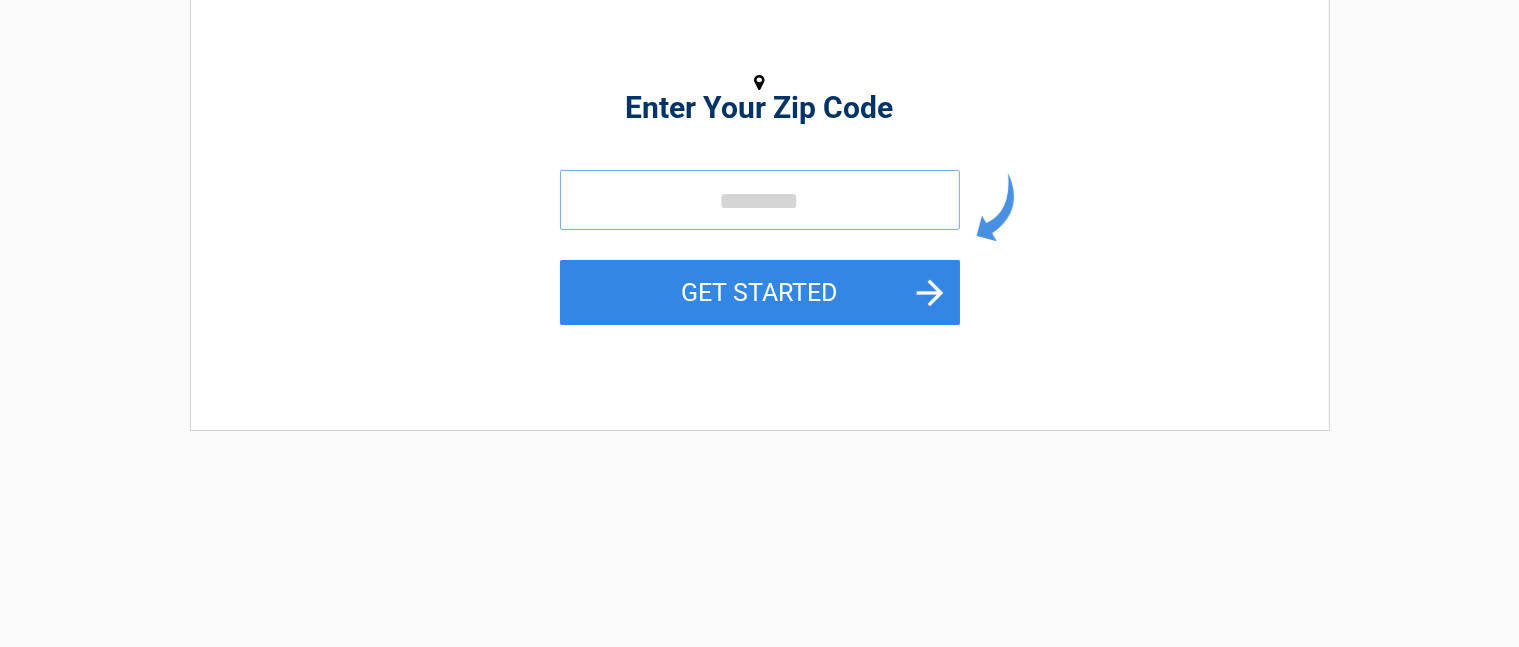 click at bounding box center [760, 200] 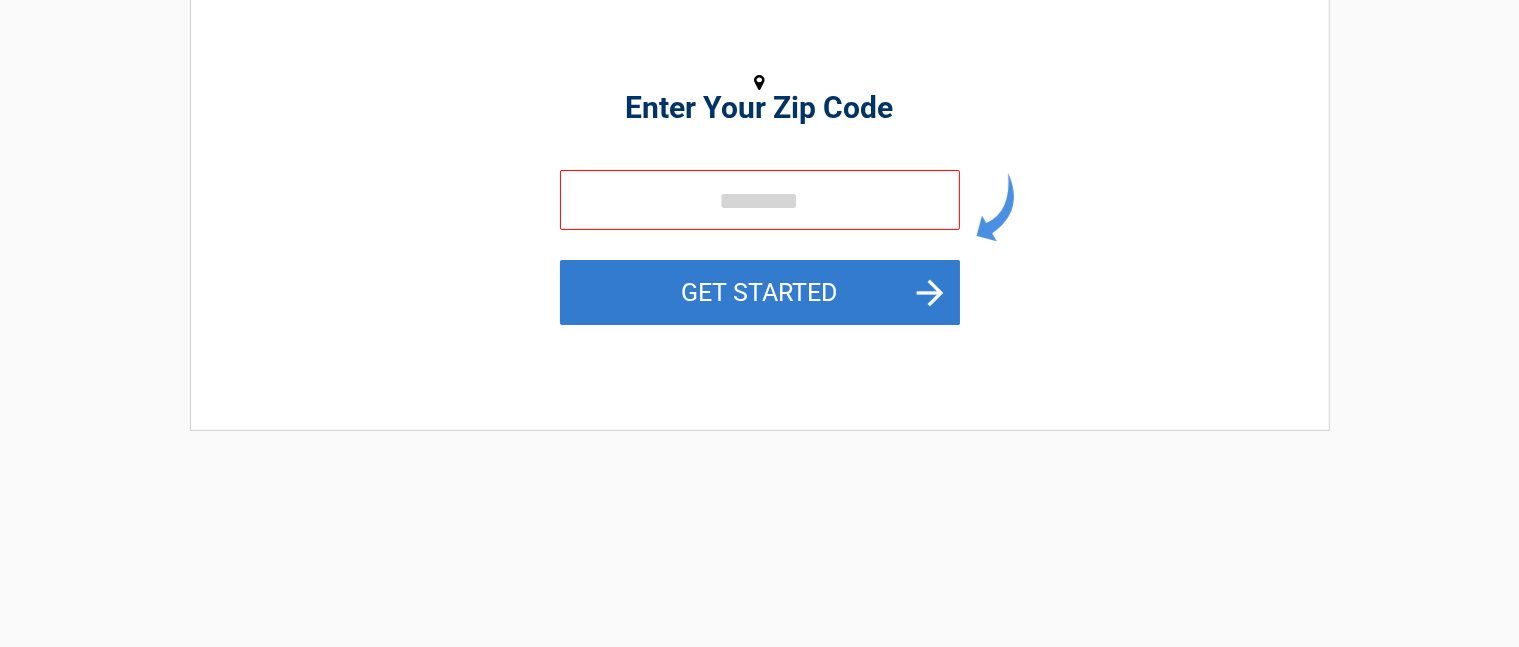 click on "GET STARTED" at bounding box center (760, 292) 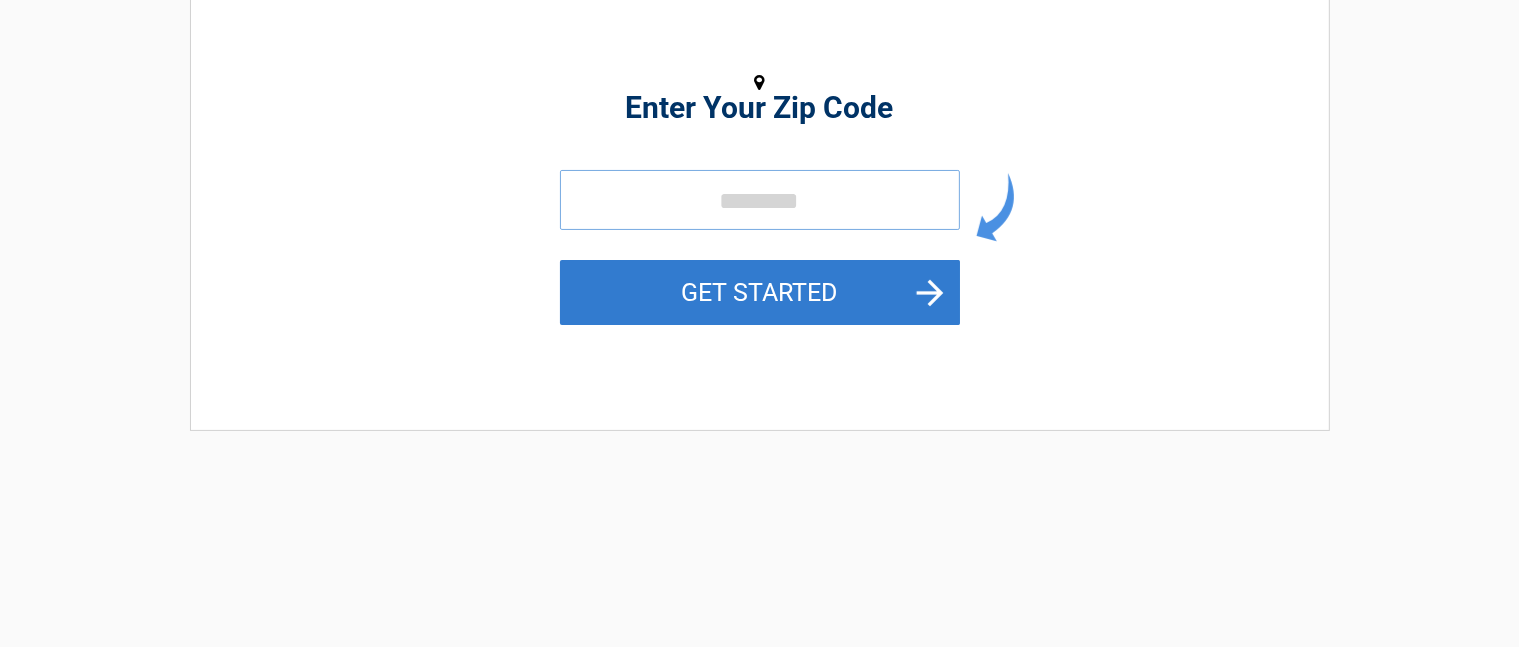 type on "*****" 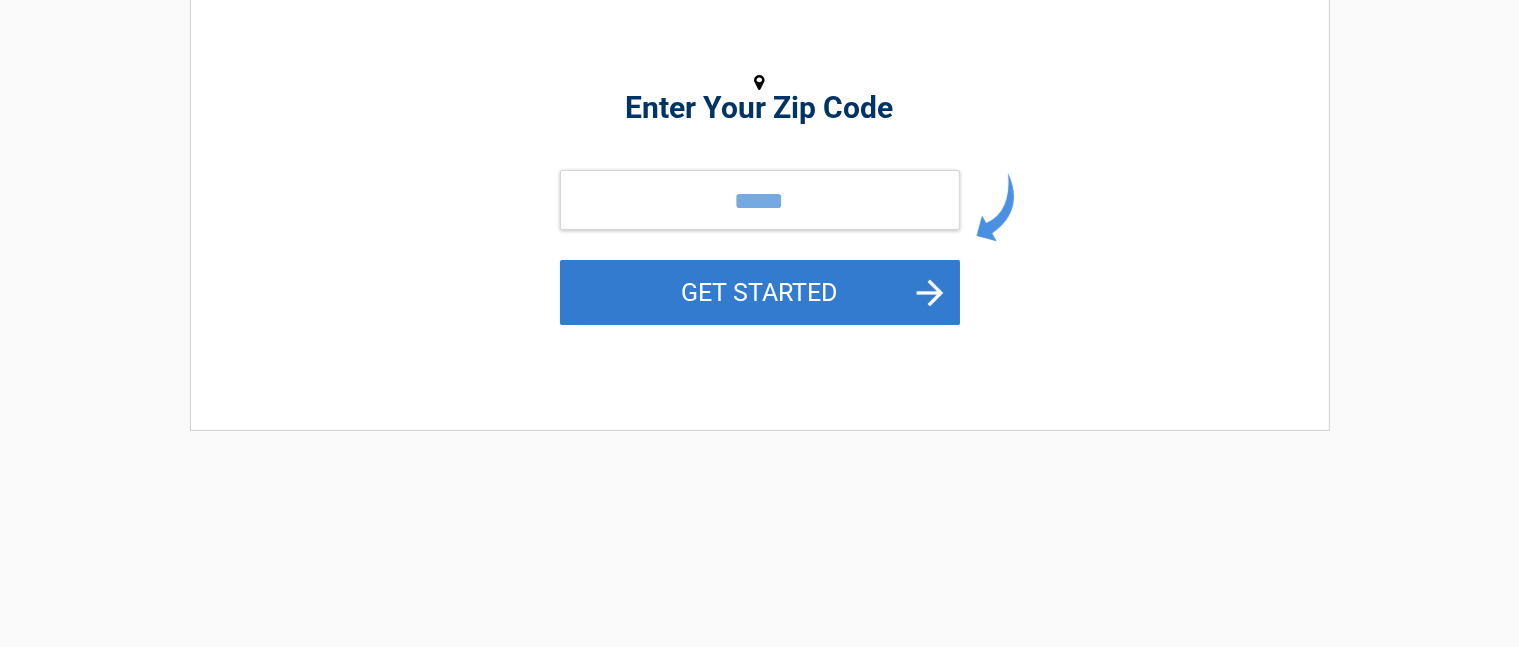 click on "GET STARTED" at bounding box center [760, 292] 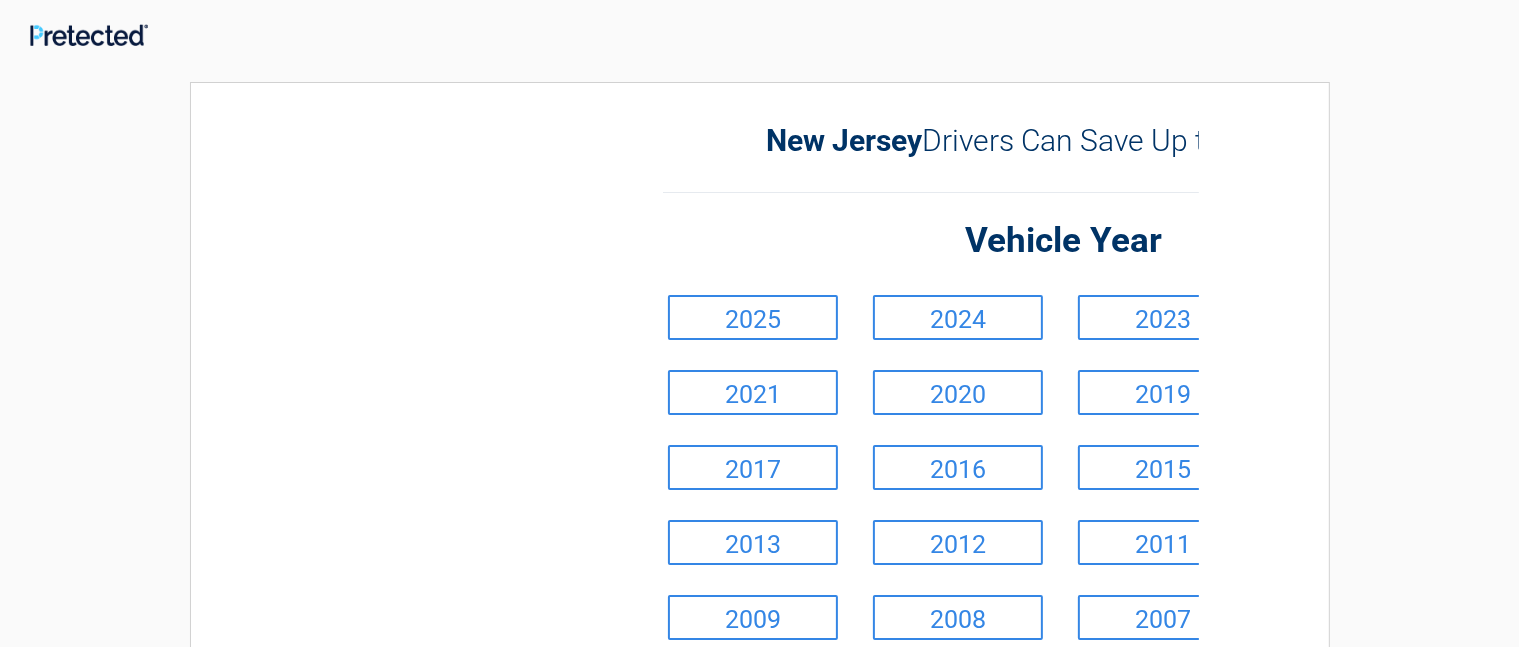 scroll, scrollTop: 0, scrollLeft: 0, axis: both 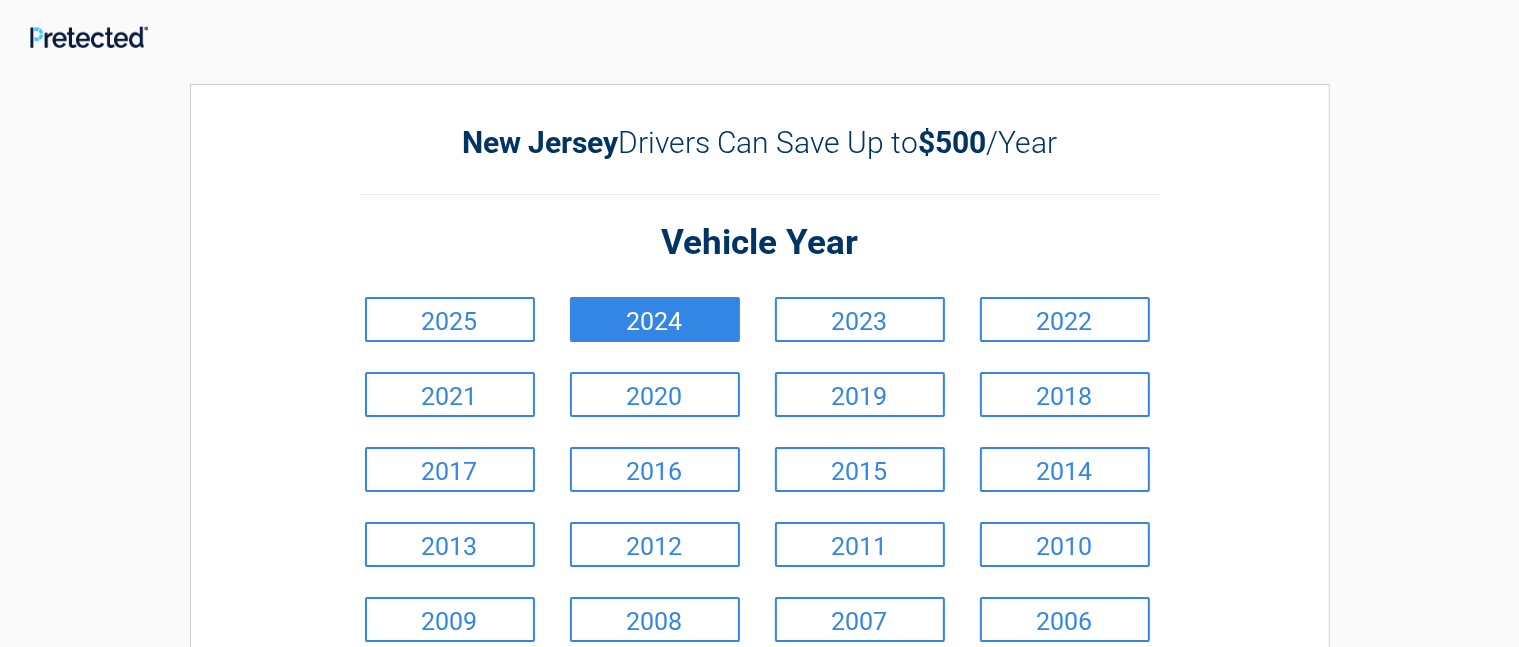click on "2024" at bounding box center (655, 319) 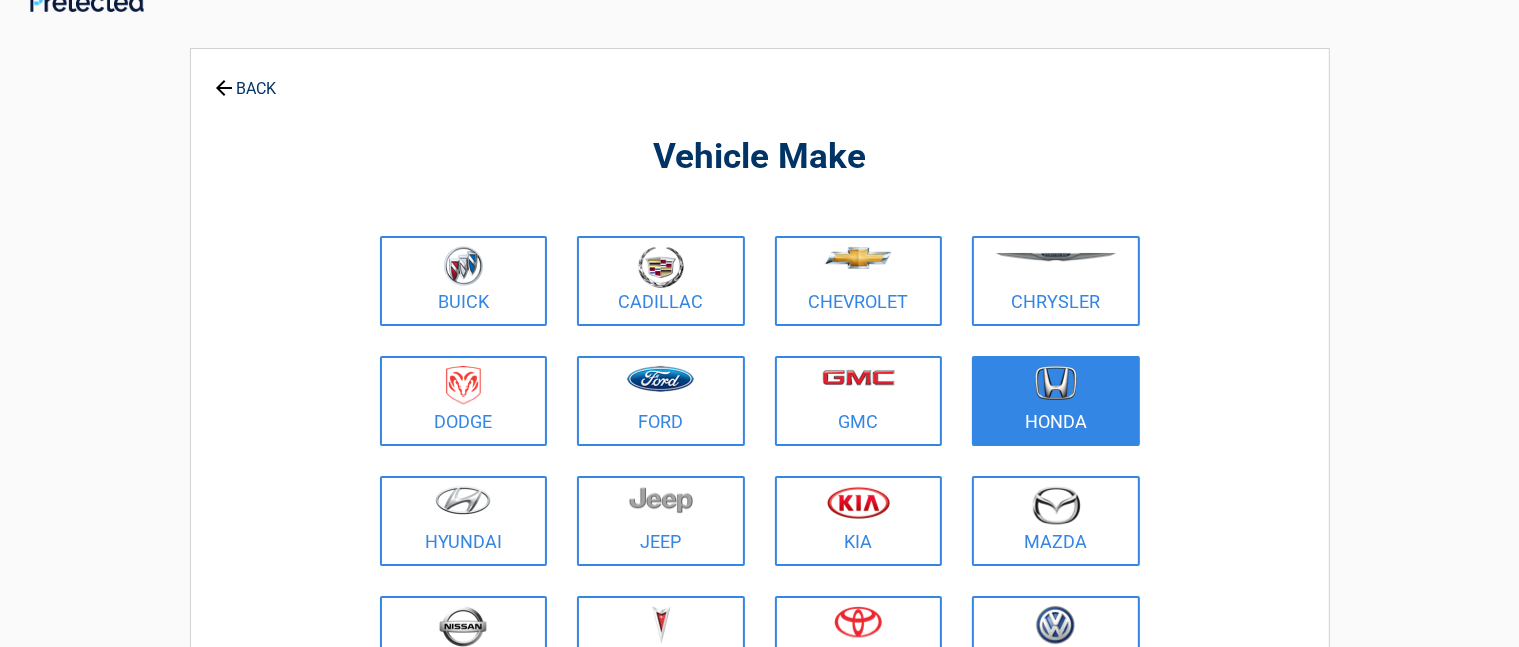 click on "Honda" at bounding box center (1056, 401) 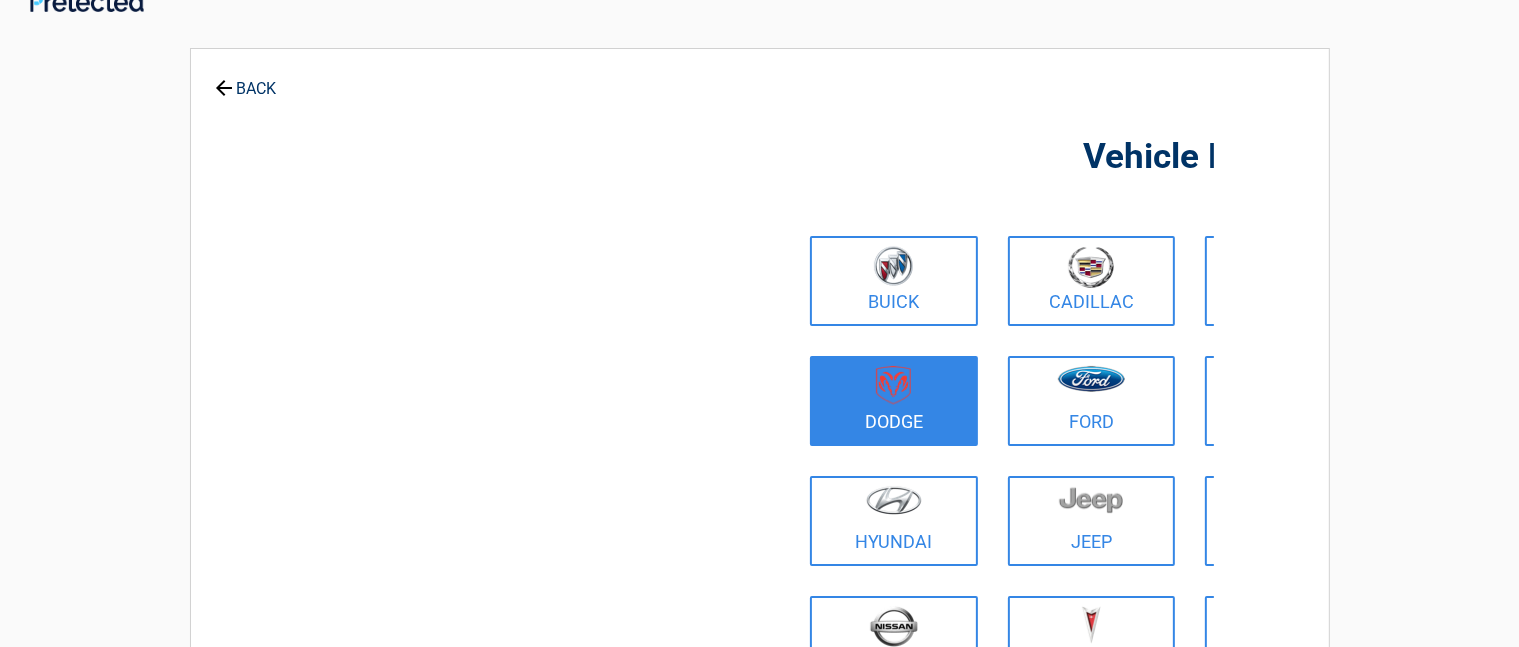 click on "Dodge" at bounding box center [894, 401] 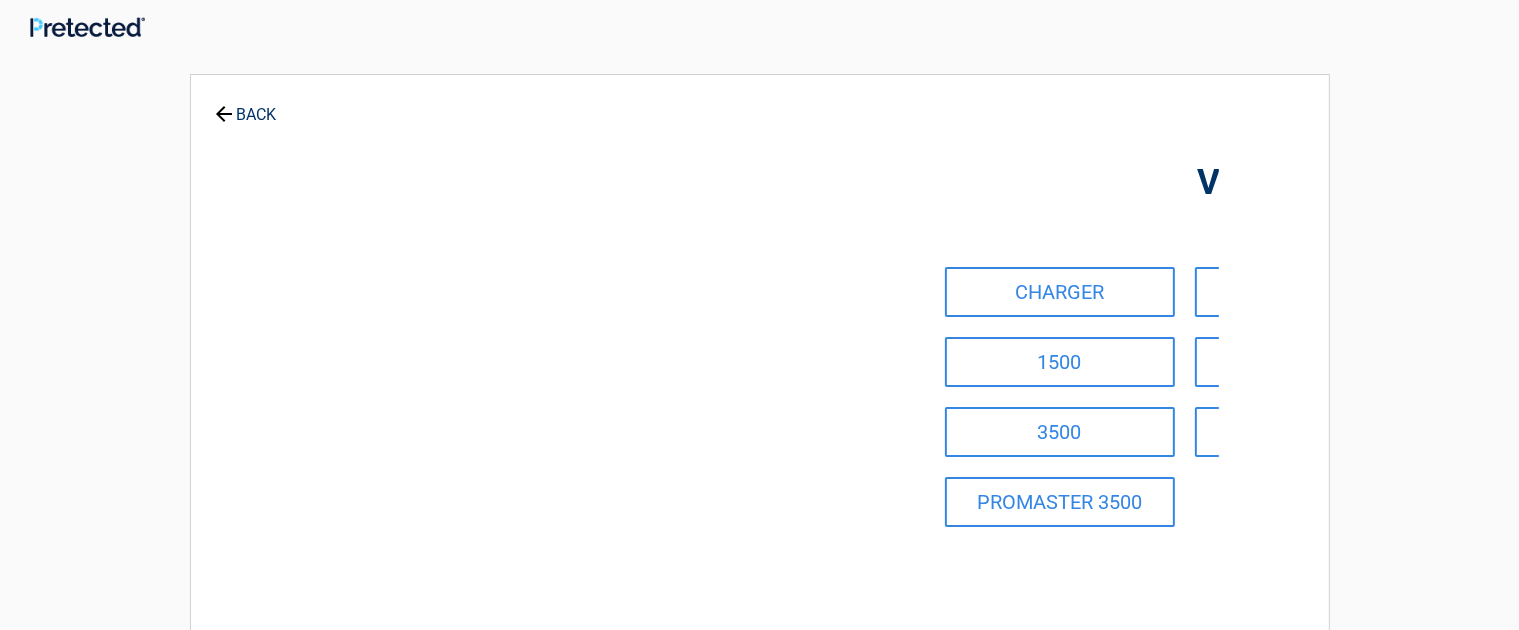 scroll, scrollTop: 3, scrollLeft: 0, axis: vertical 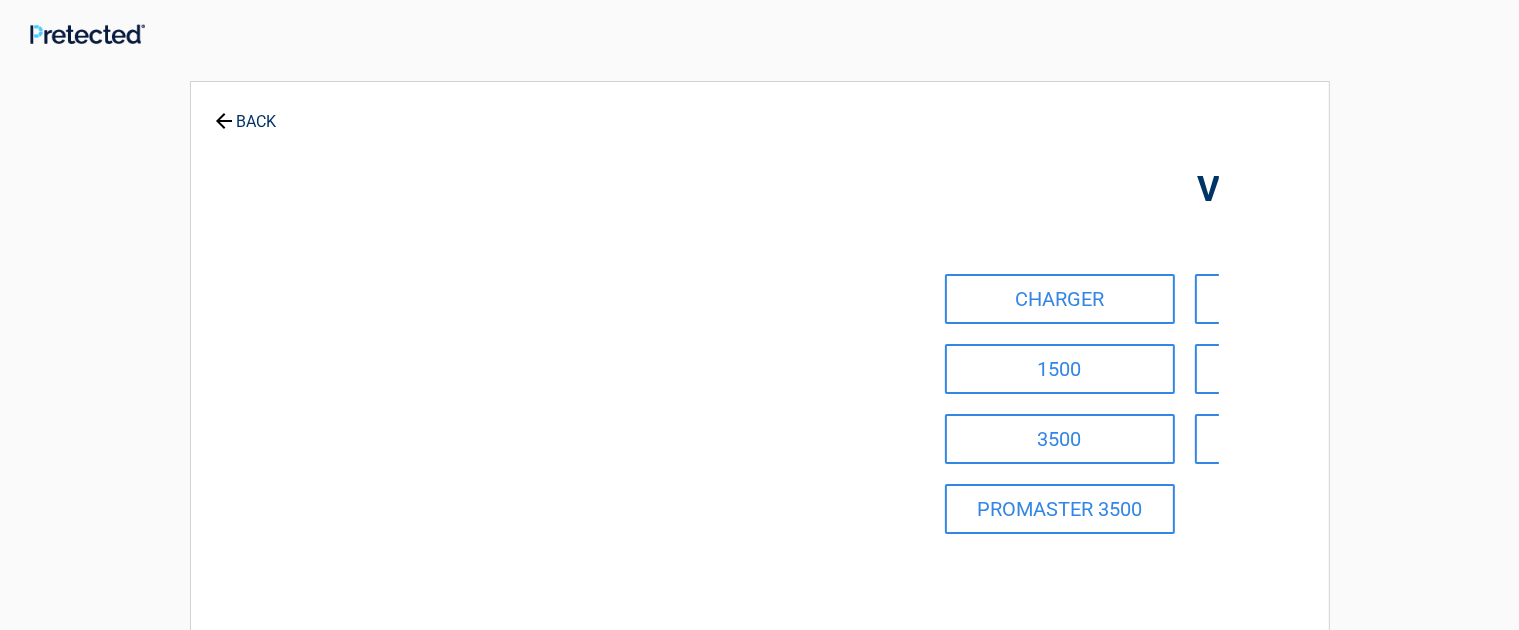 click on "CHARGER DURANGO HORNET 1500 1500 CLASSIC 2500 3500 PROMASTER 1500 PROMASTER 2500 PROMASTER 3500" at bounding box center [1310, 404] 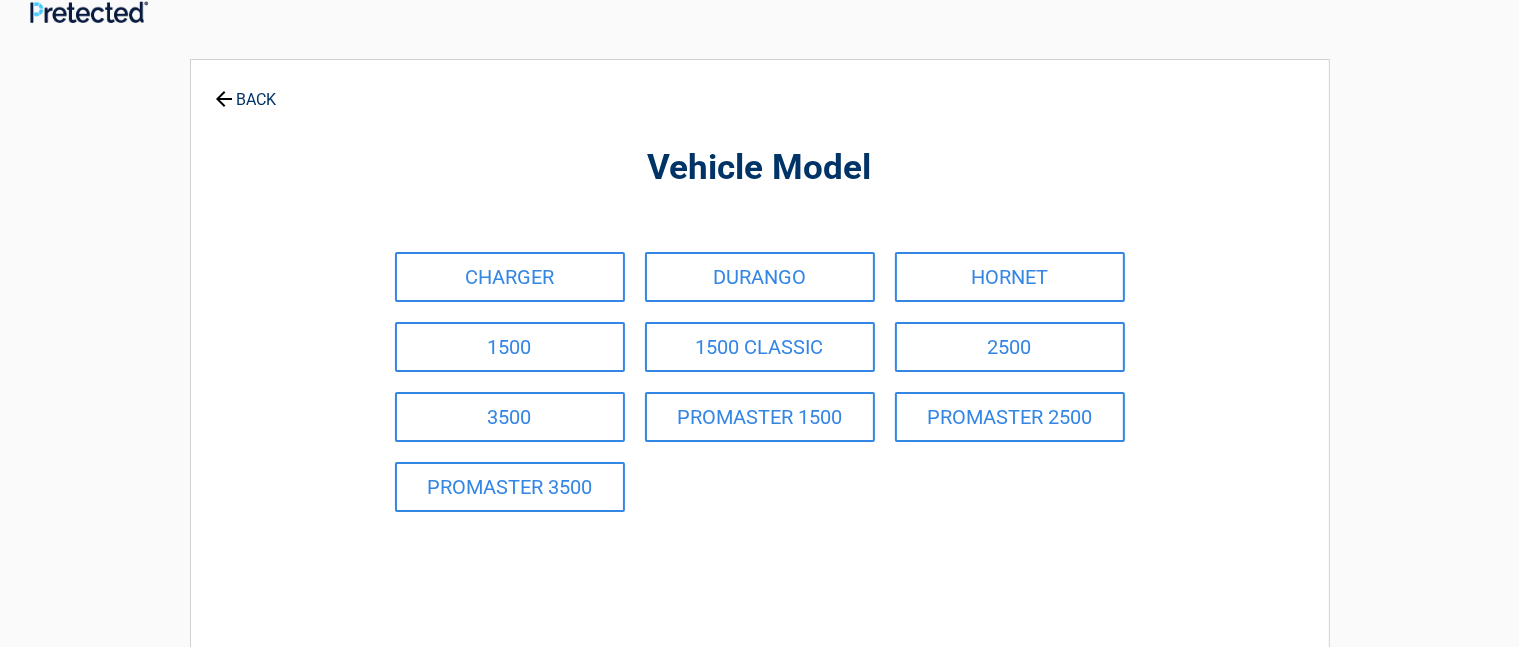 scroll, scrollTop: 0, scrollLeft: 0, axis: both 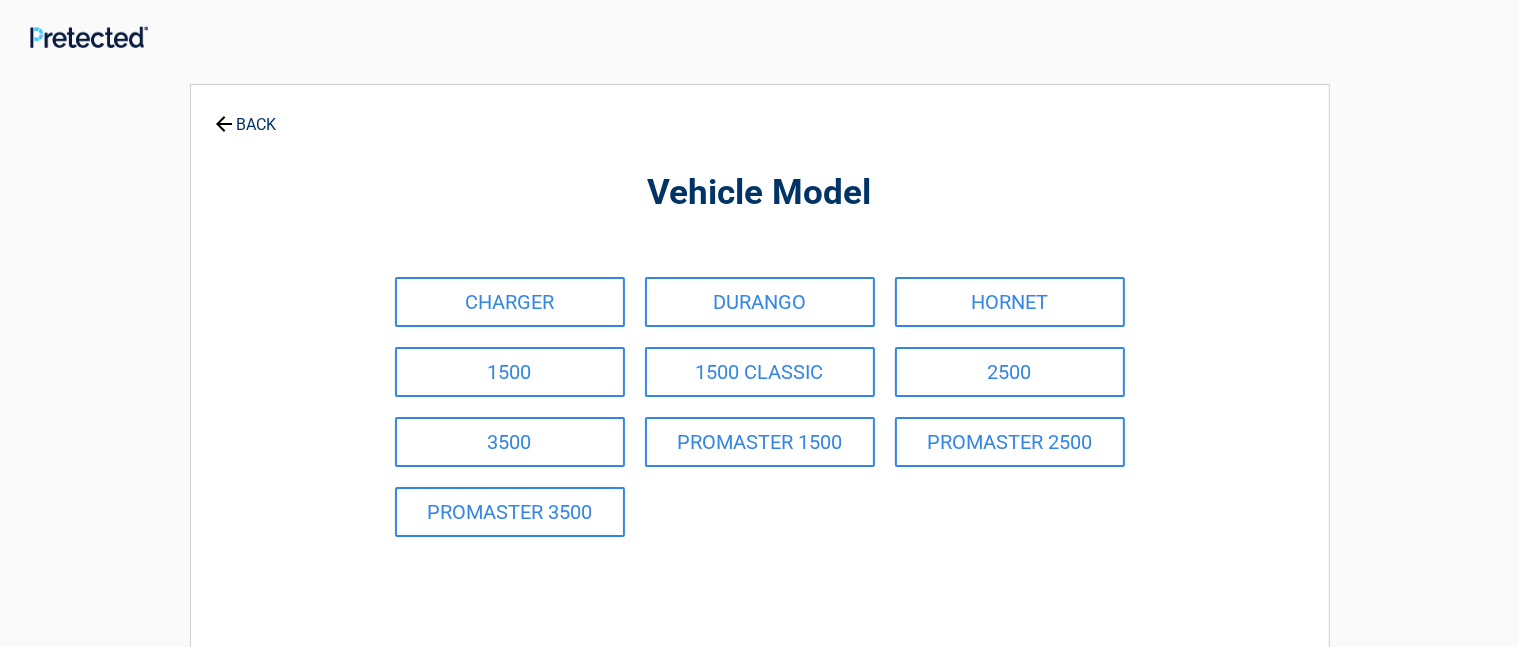 click on "BACK" at bounding box center [246, 115] 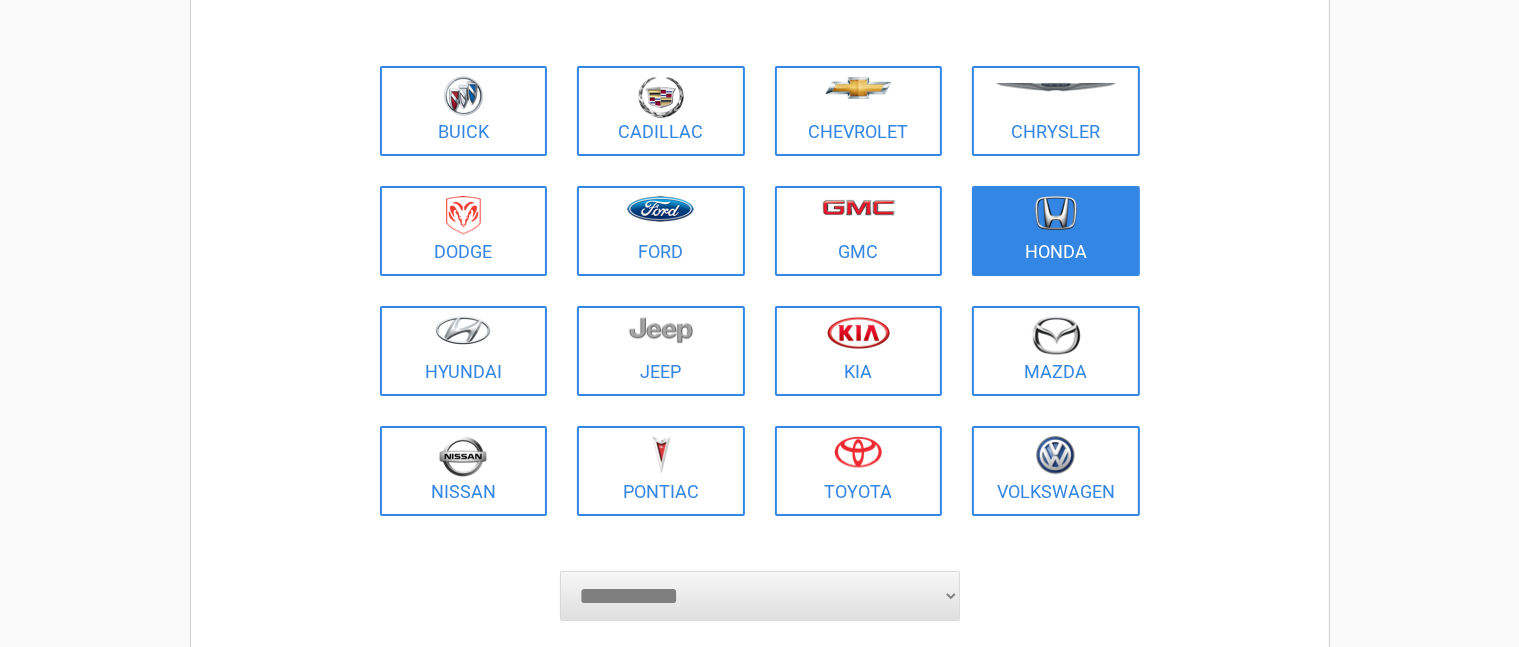 click at bounding box center [1056, 218] 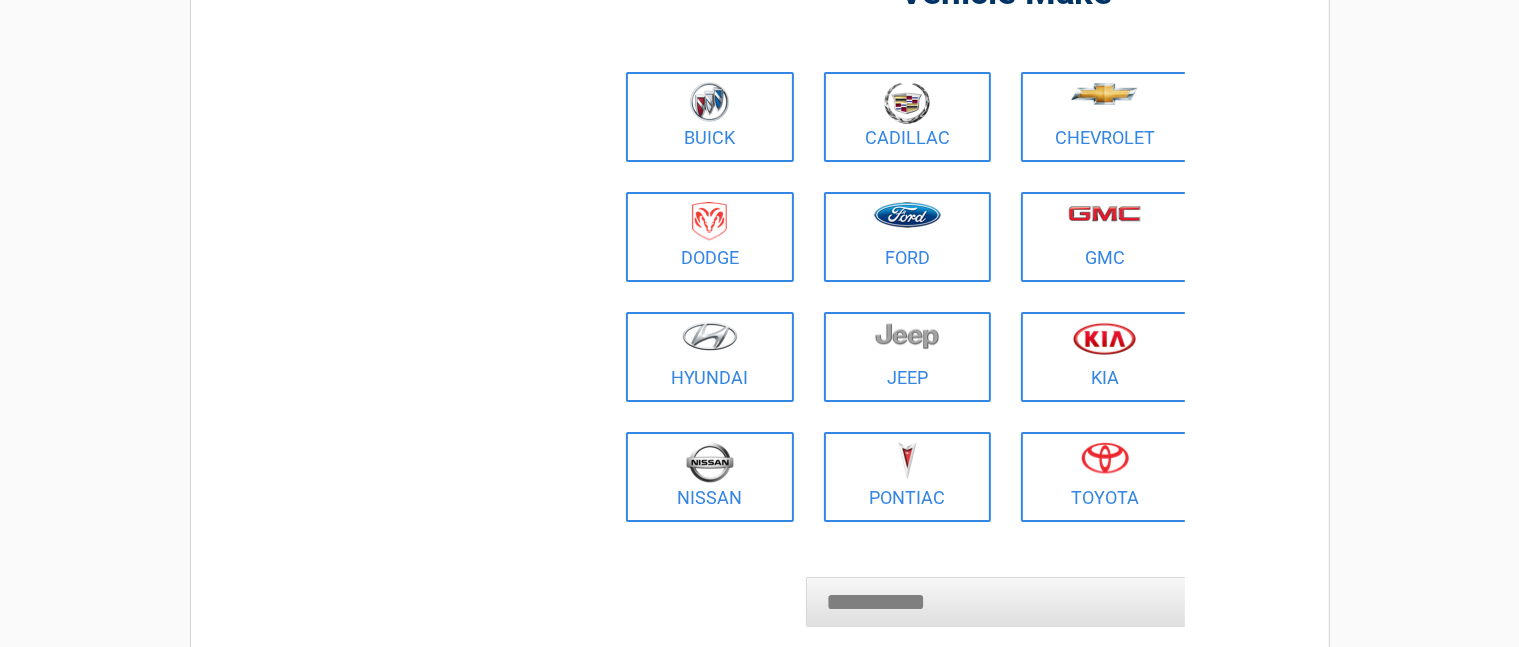 click on "**********" at bounding box center [760, 286] 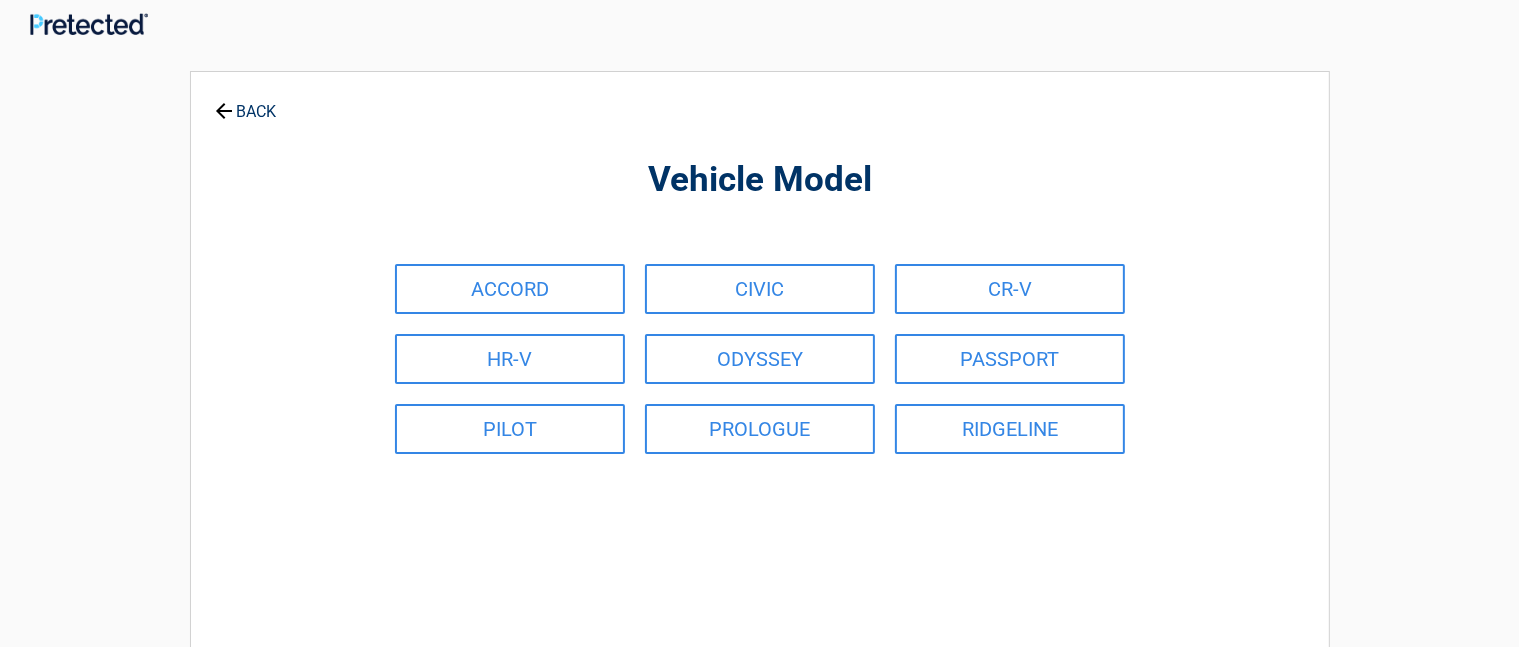 scroll, scrollTop: 0, scrollLeft: 0, axis: both 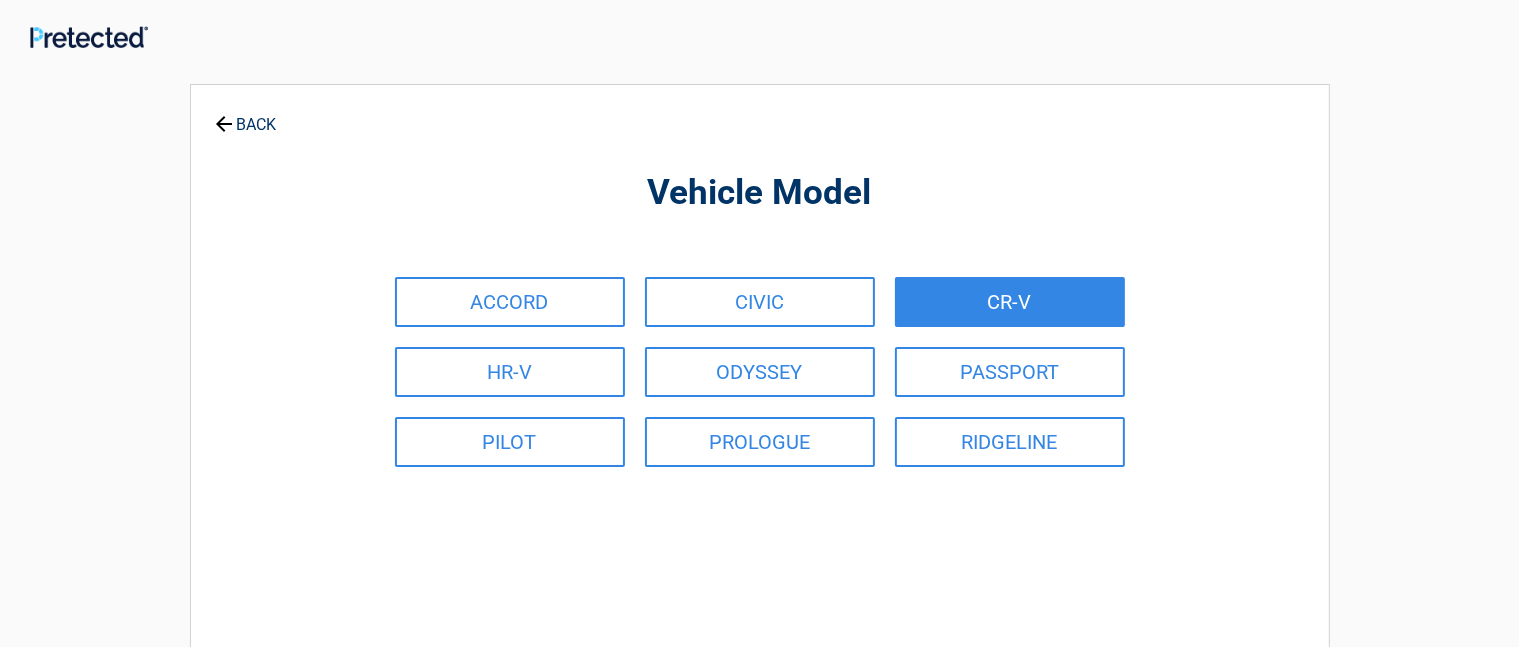 click on "CR-V" at bounding box center (1010, 302) 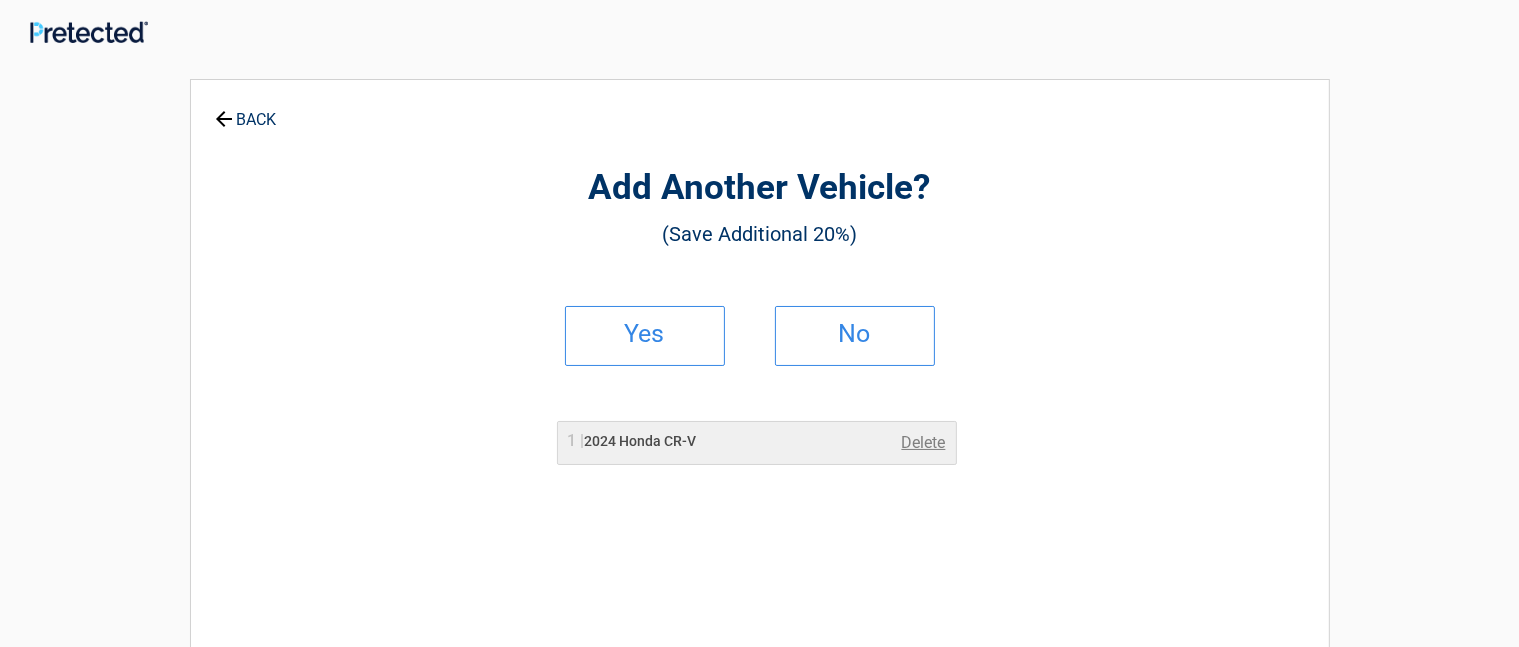 scroll, scrollTop: 0, scrollLeft: 0, axis: both 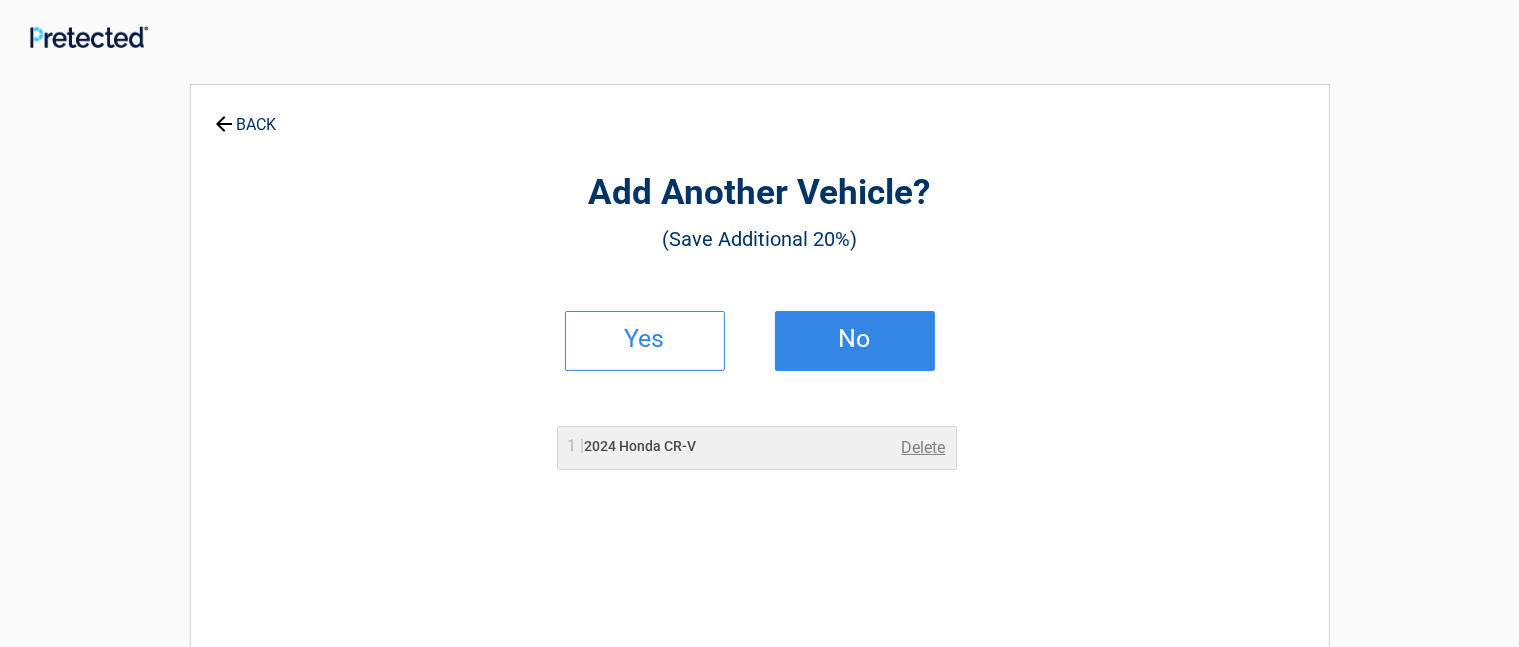 click on "No" at bounding box center [855, 339] 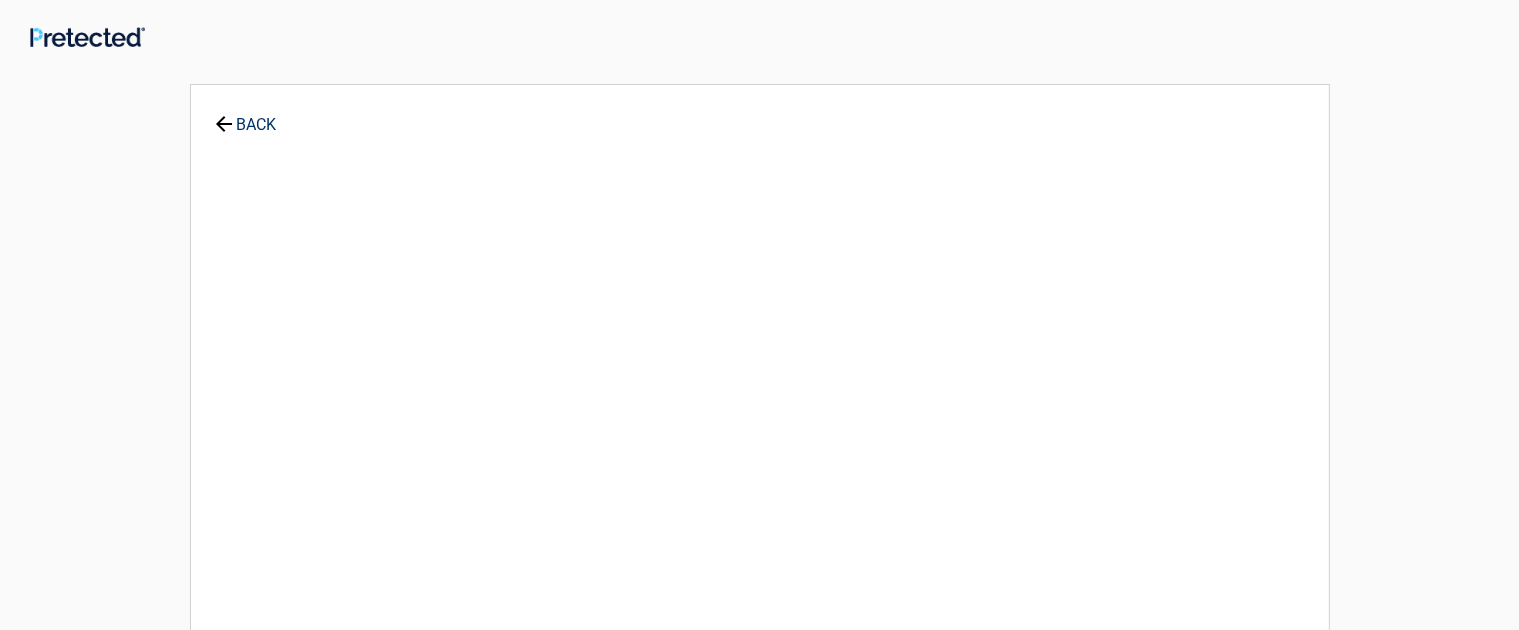 click on "**********" at bounding box center (760, 443) 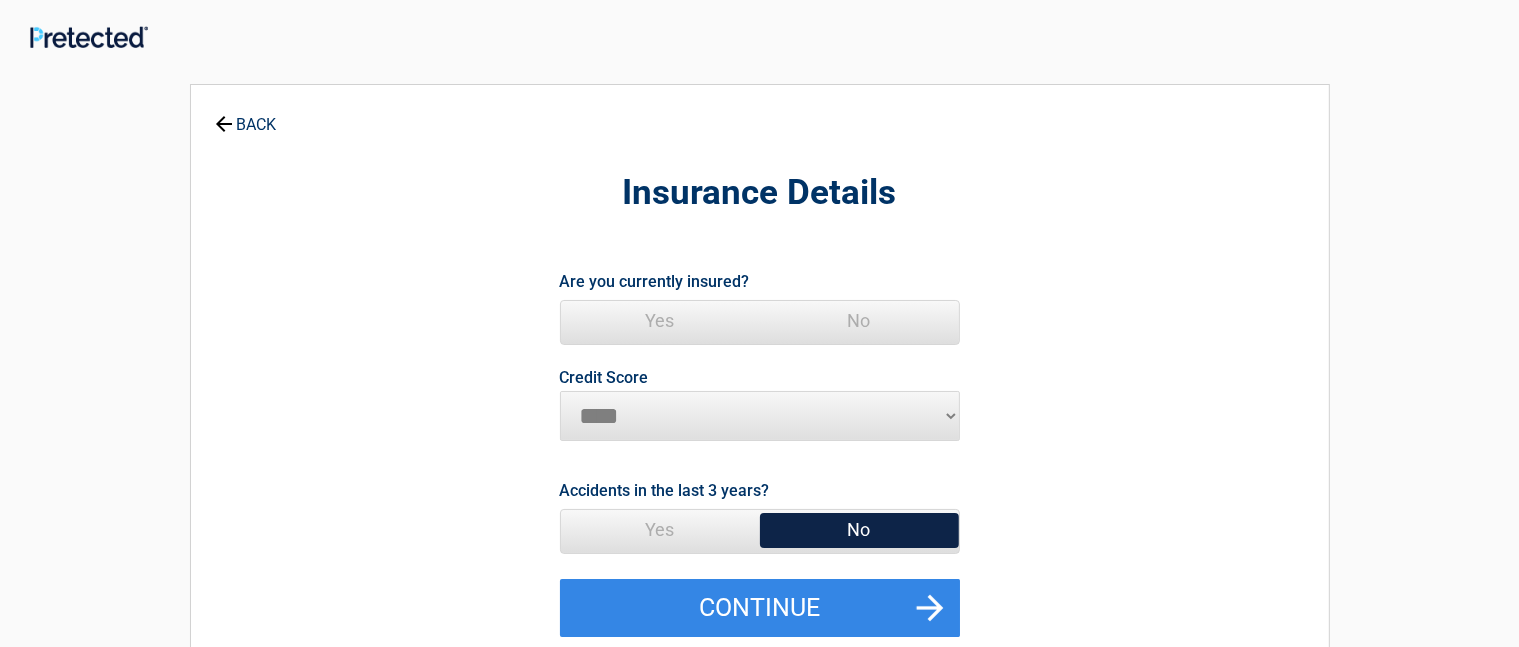 click on "Yes" at bounding box center (660, 321) 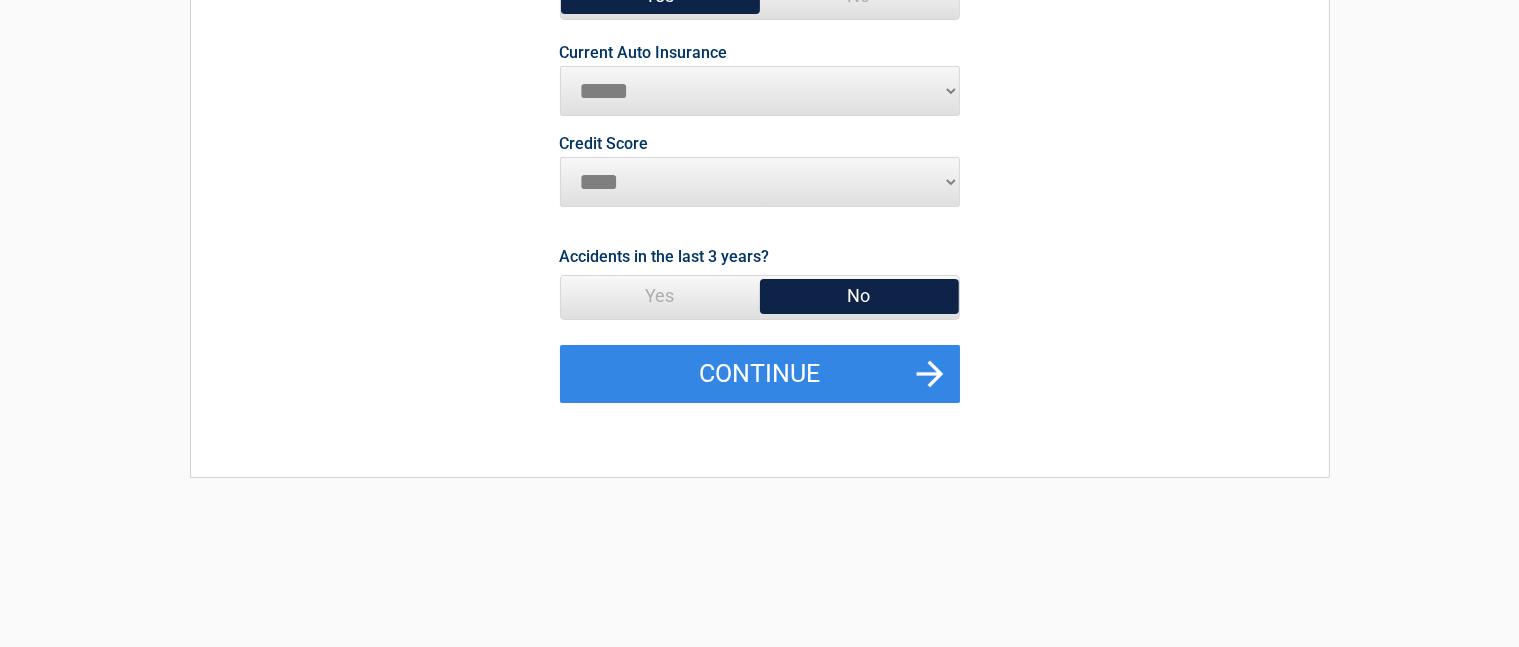 scroll, scrollTop: 326, scrollLeft: 0, axis: vertical 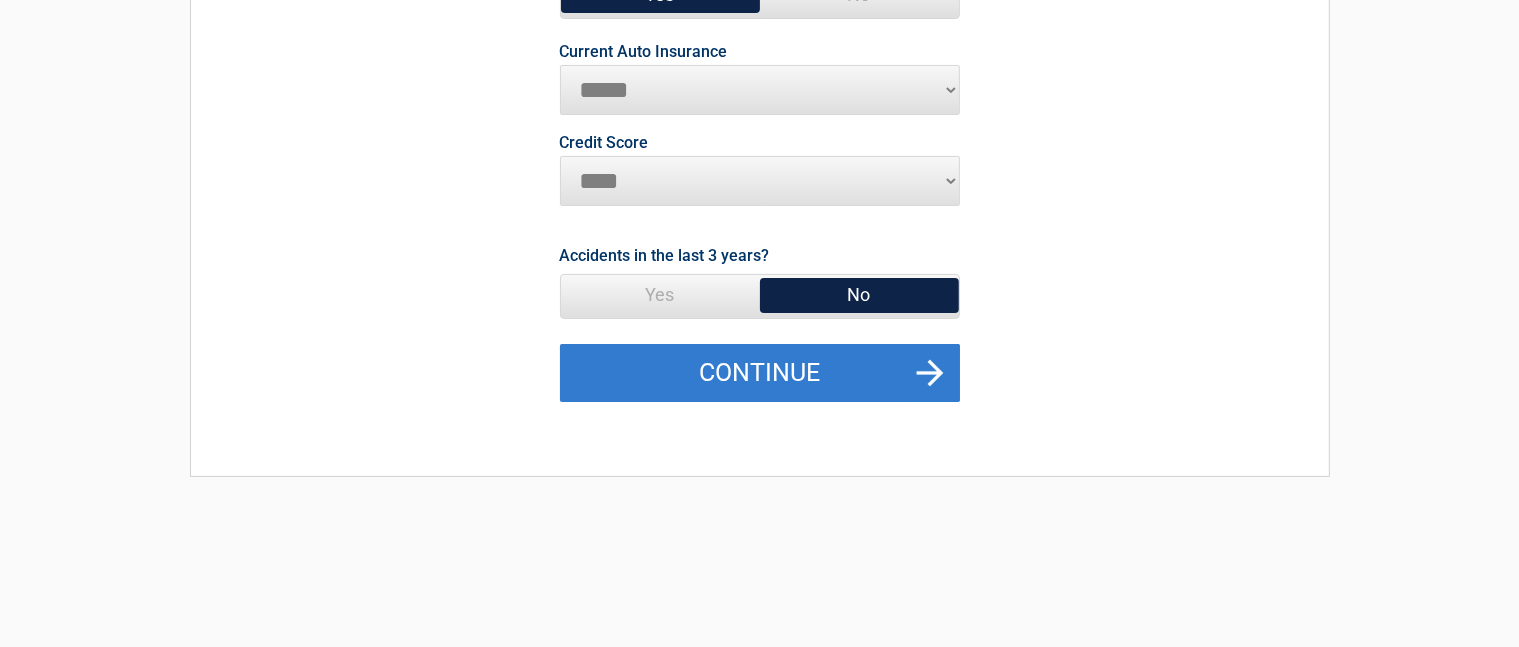 click on "Continue" at bounding box center [760, 373] 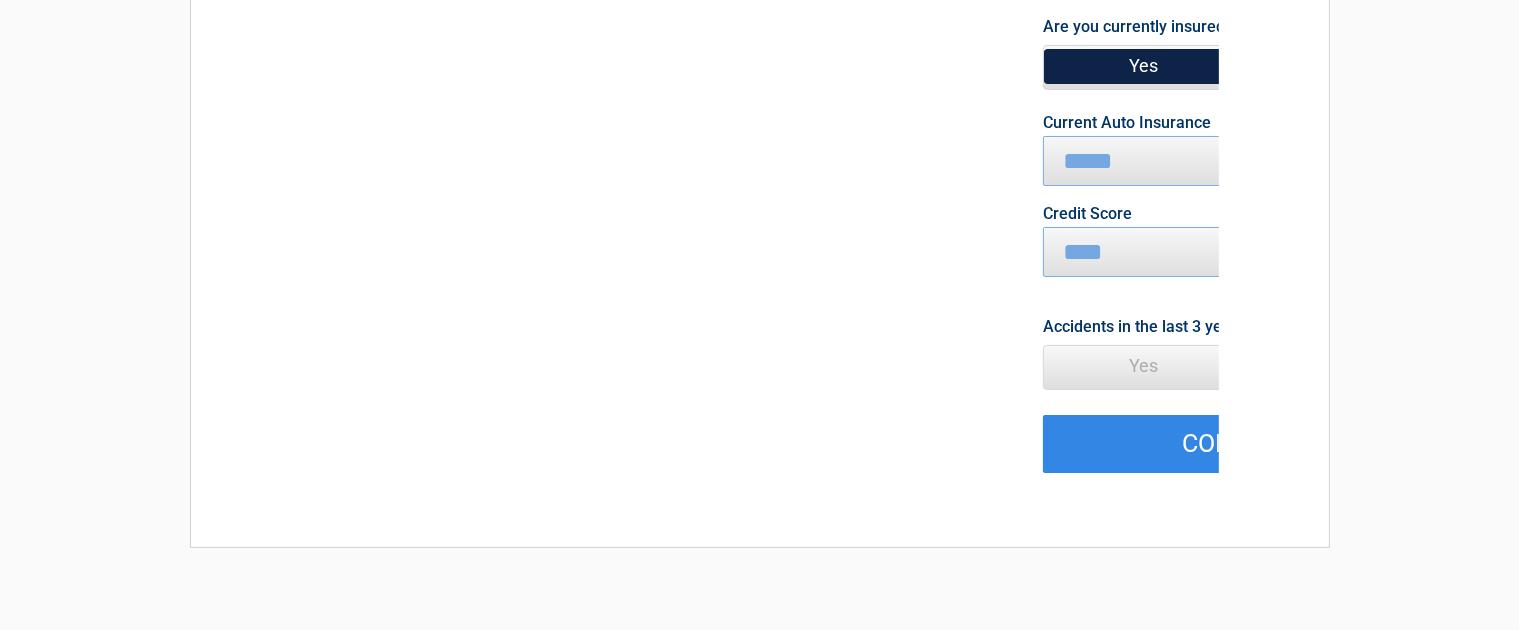 click on "**********" at bounding box center [1243, 242] 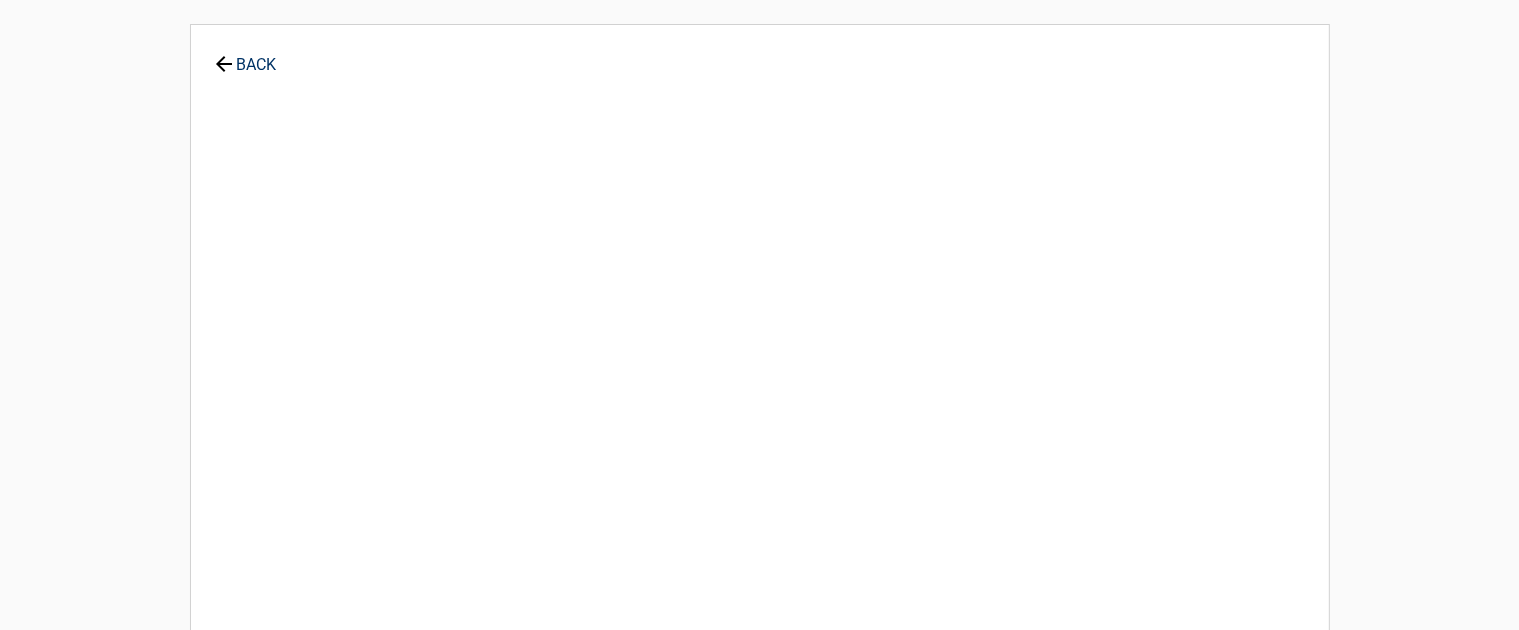 click on "**********" at bounding box center (760, 383) 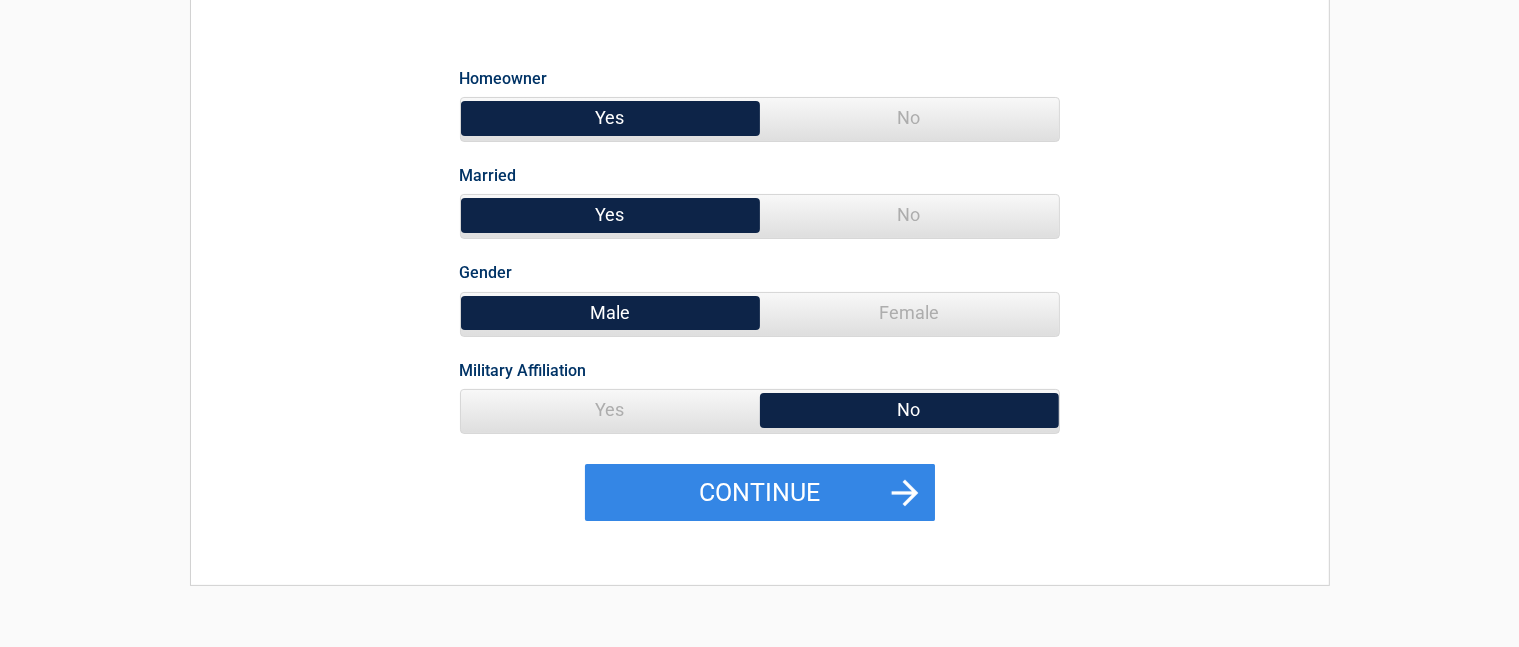 scroll, scrollTop: 227, scrollLeft: 0, axis: vertical 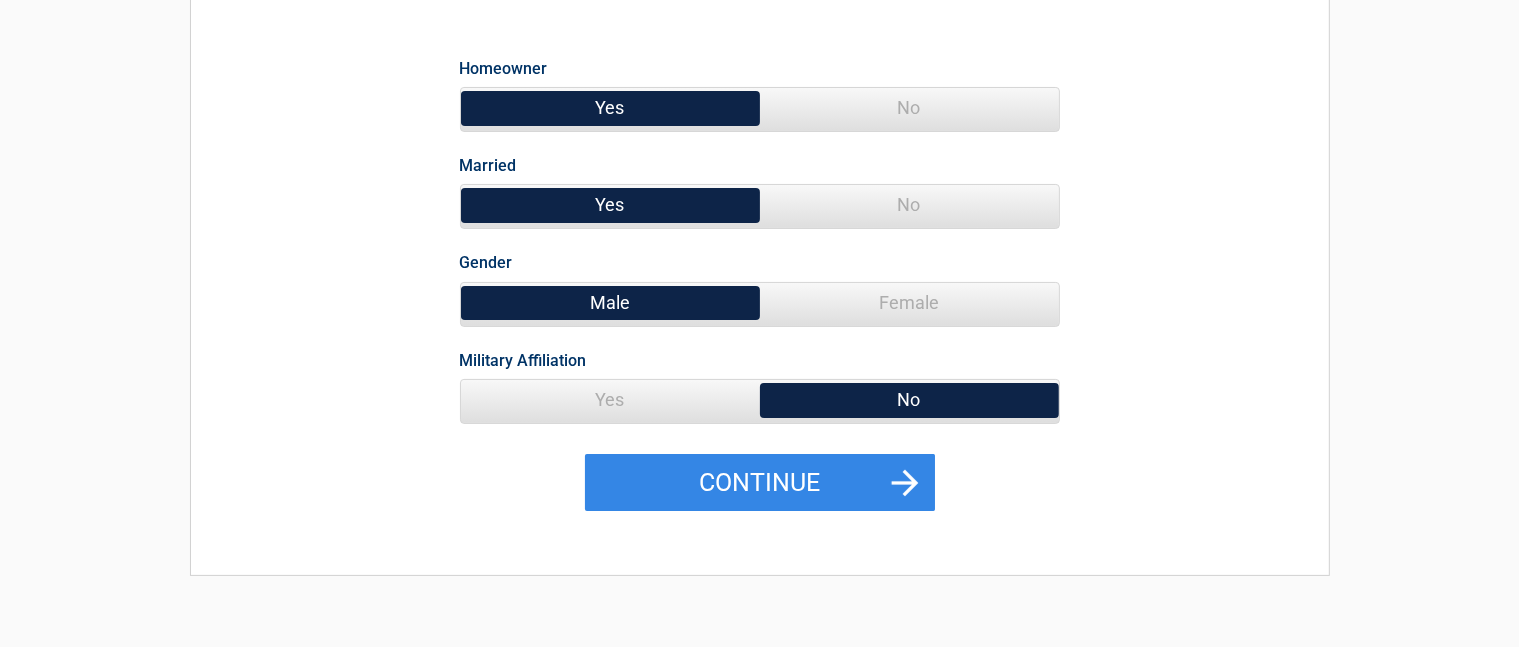 click on "No" at bounding box center (909, 108) 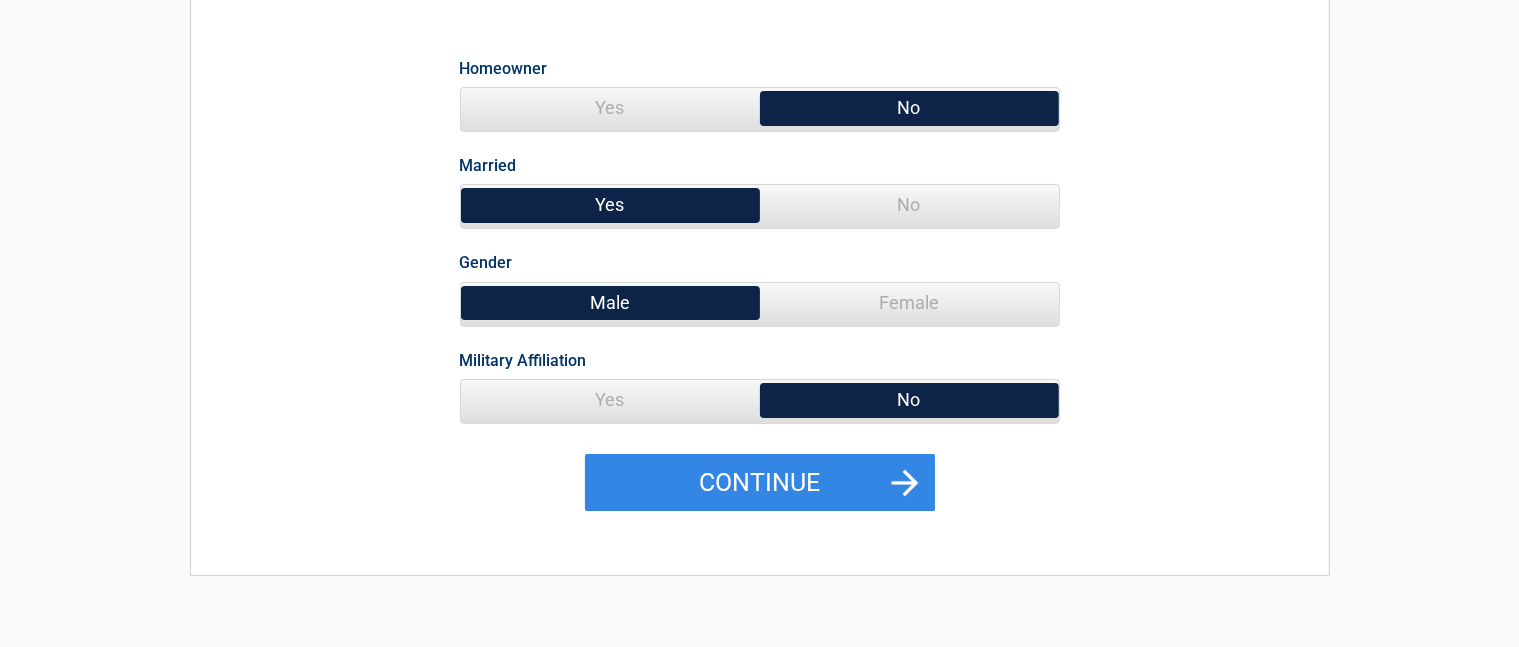 click on "No" at bounding box center (909, 108) 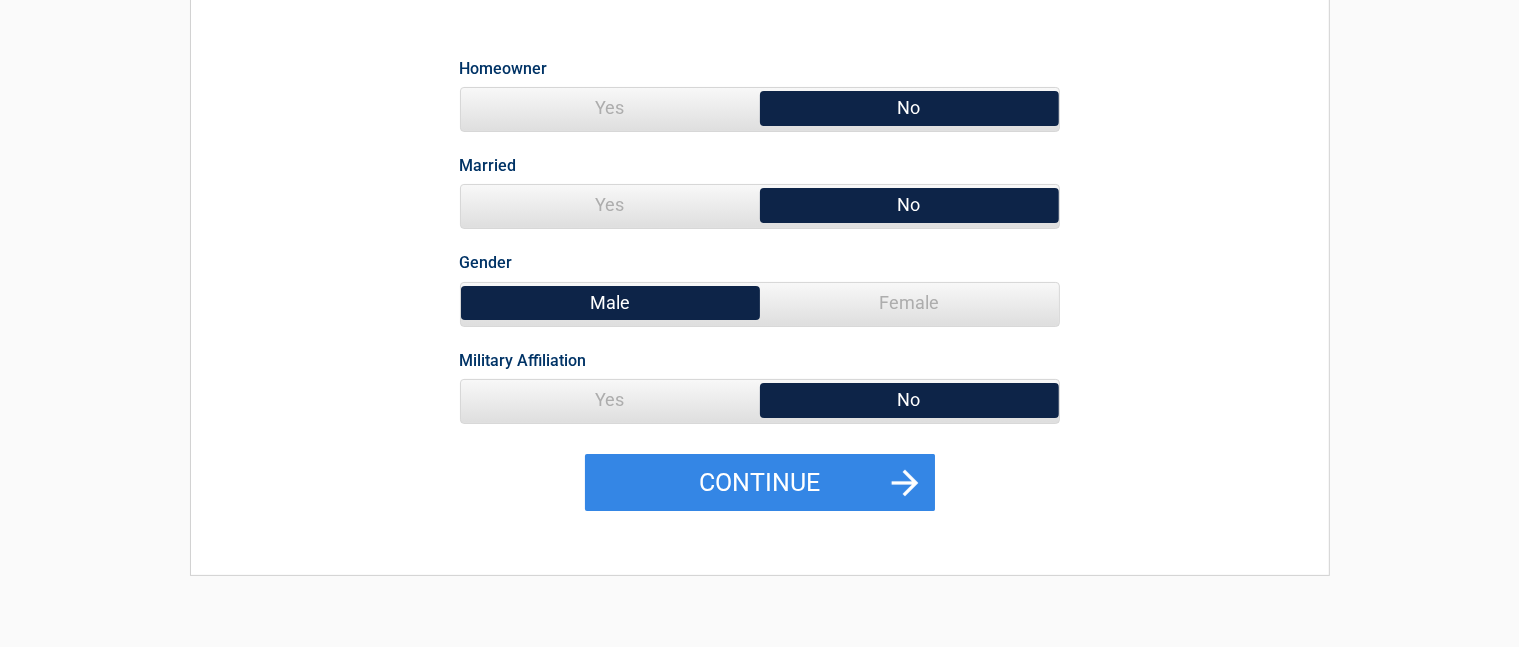 click on "Female" at bounding box center (909, 303) 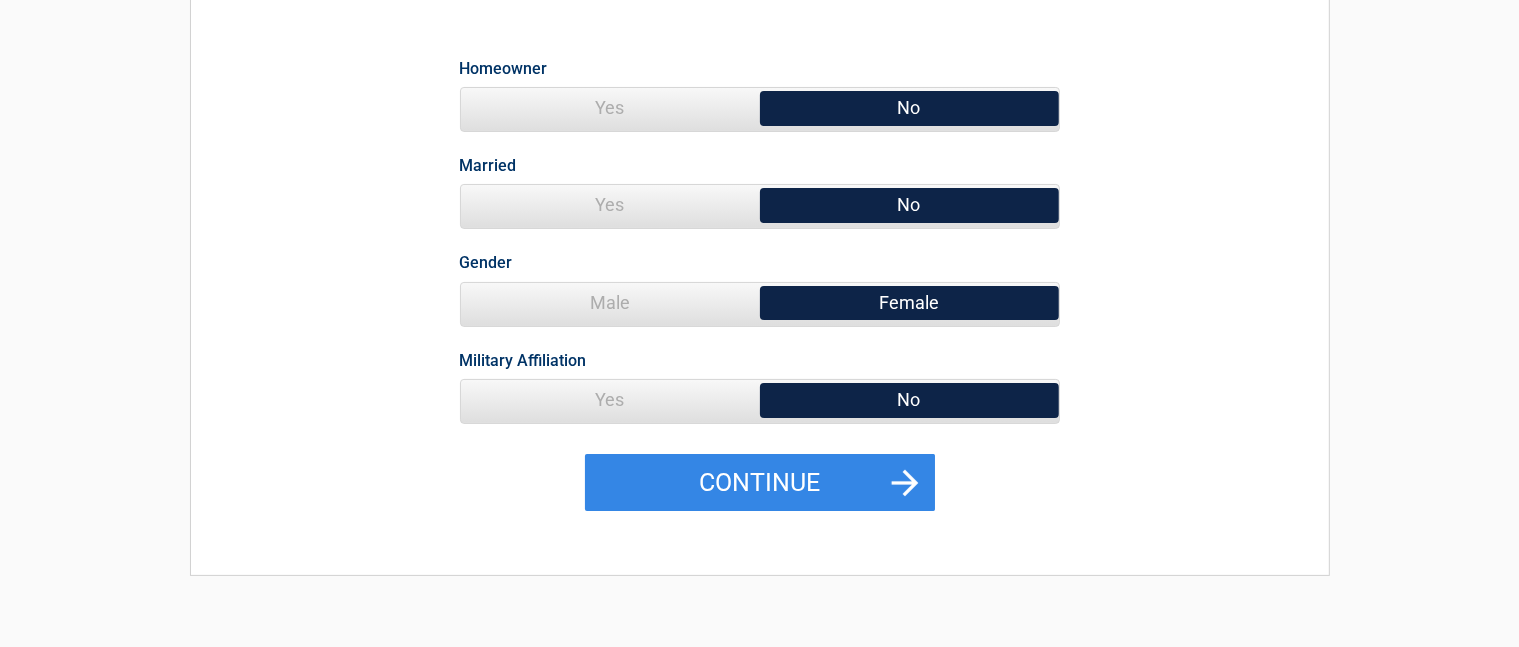 click on "Female" at bounding box center [909, 303] 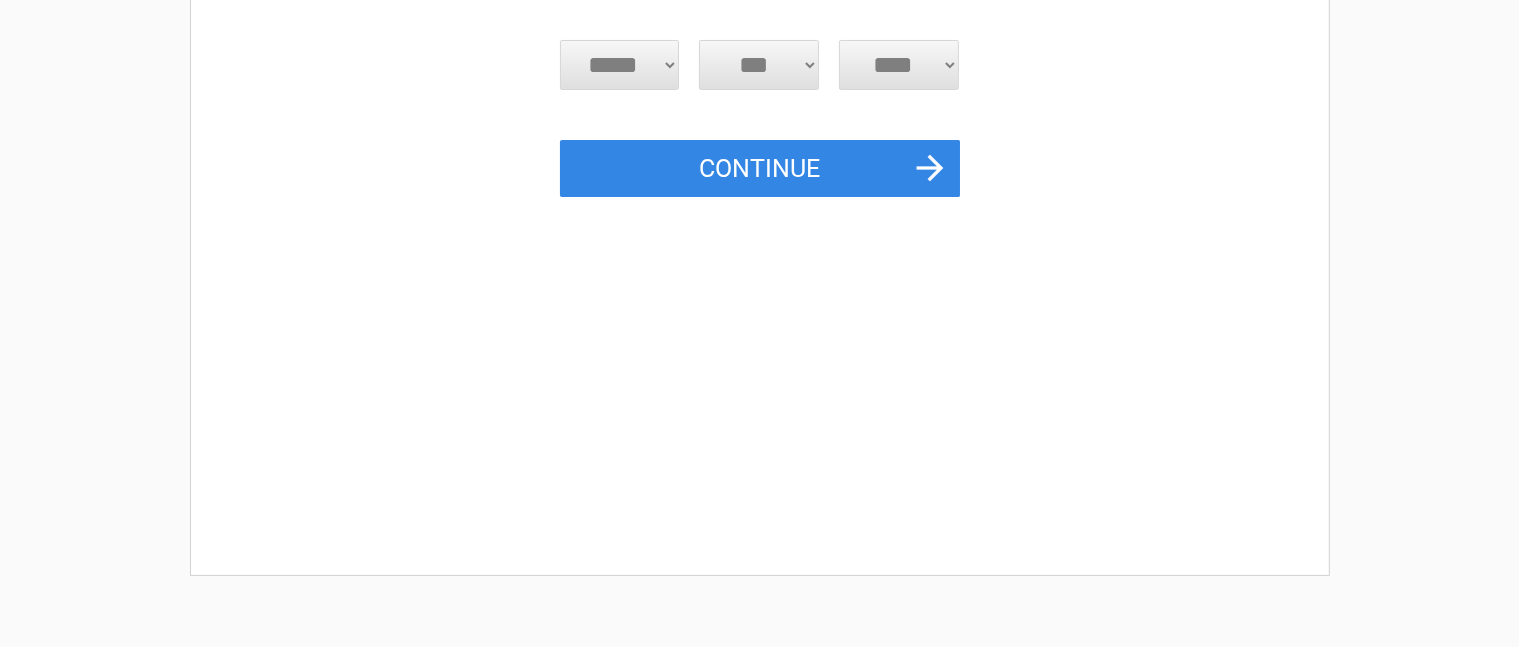 scroll, scrollTop: 0, scrollLeft: 0, axis: both 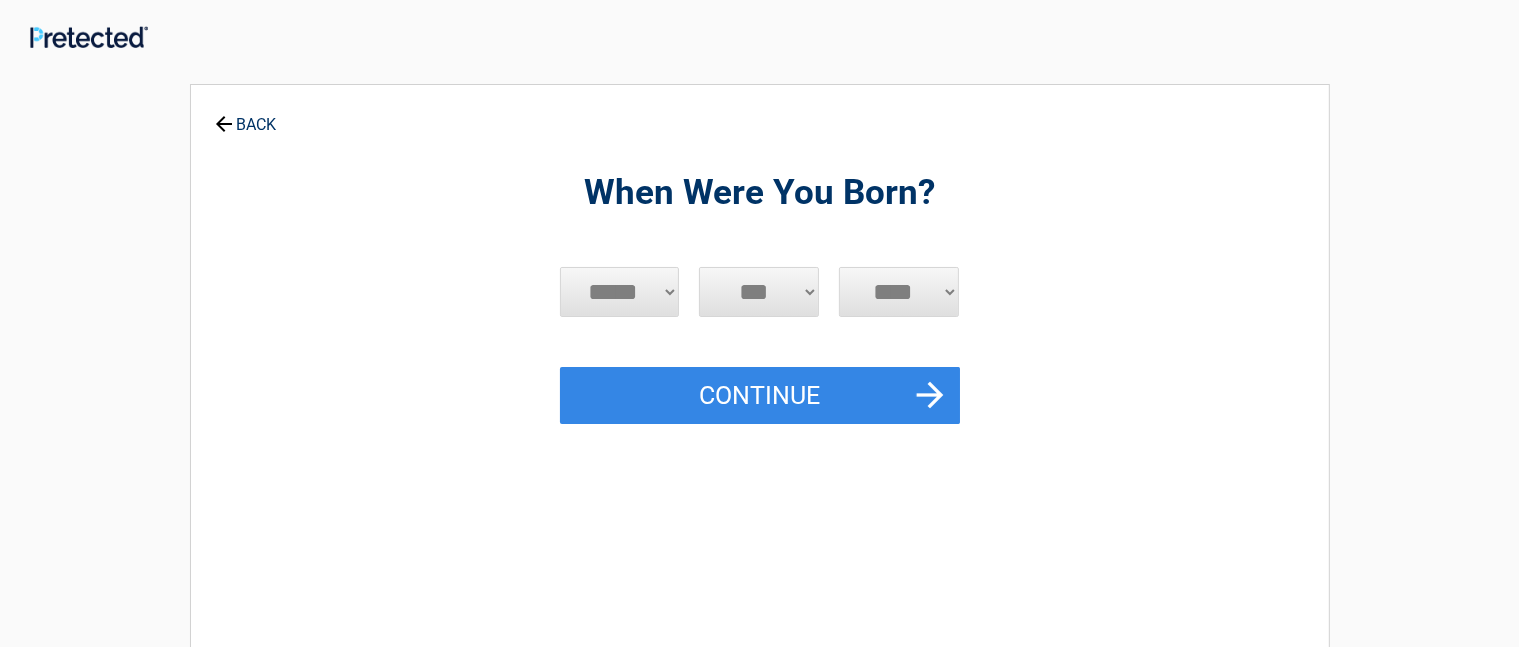 click on "*****
***
***
***
***
***
***
***
***
***
***
***
***" at bounding box center [620, 292] 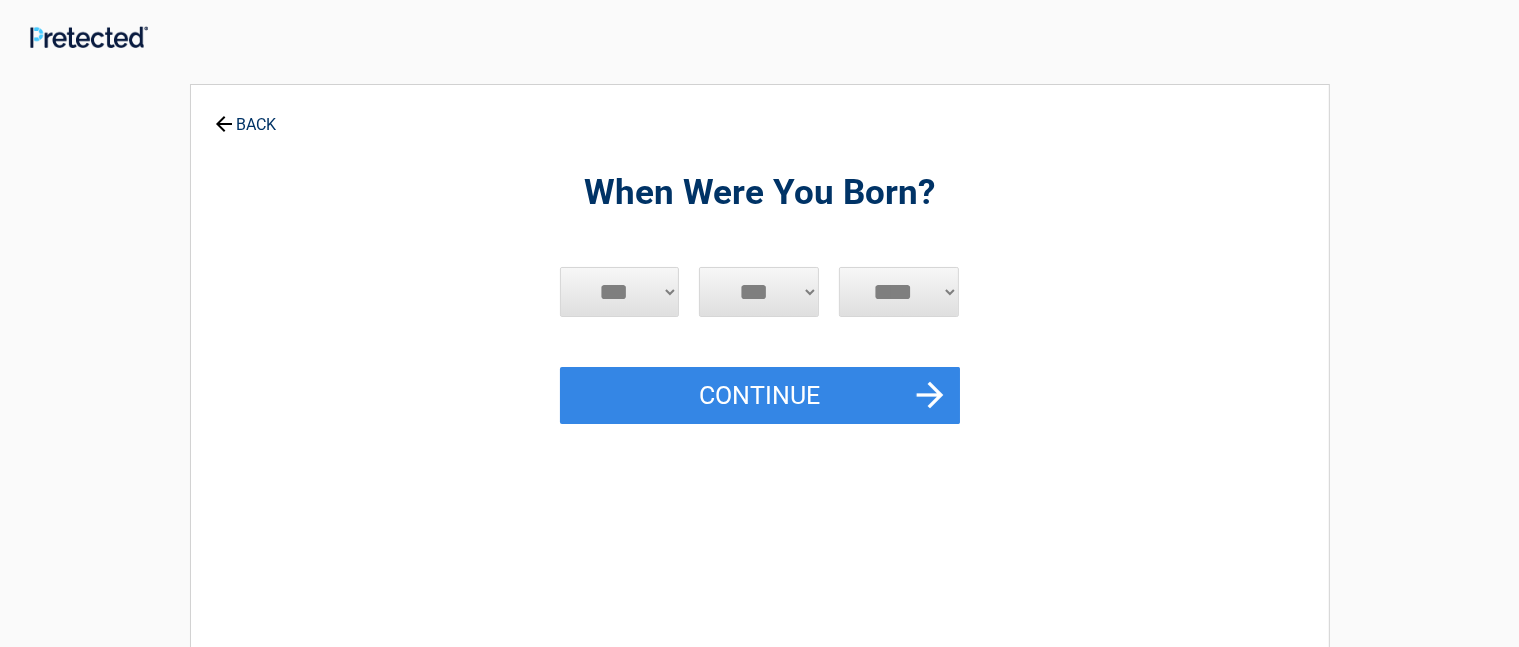 click on "*****
***
***
***
***
***
***
***
***
***
***
***
***" at bounding box center [620, 292] 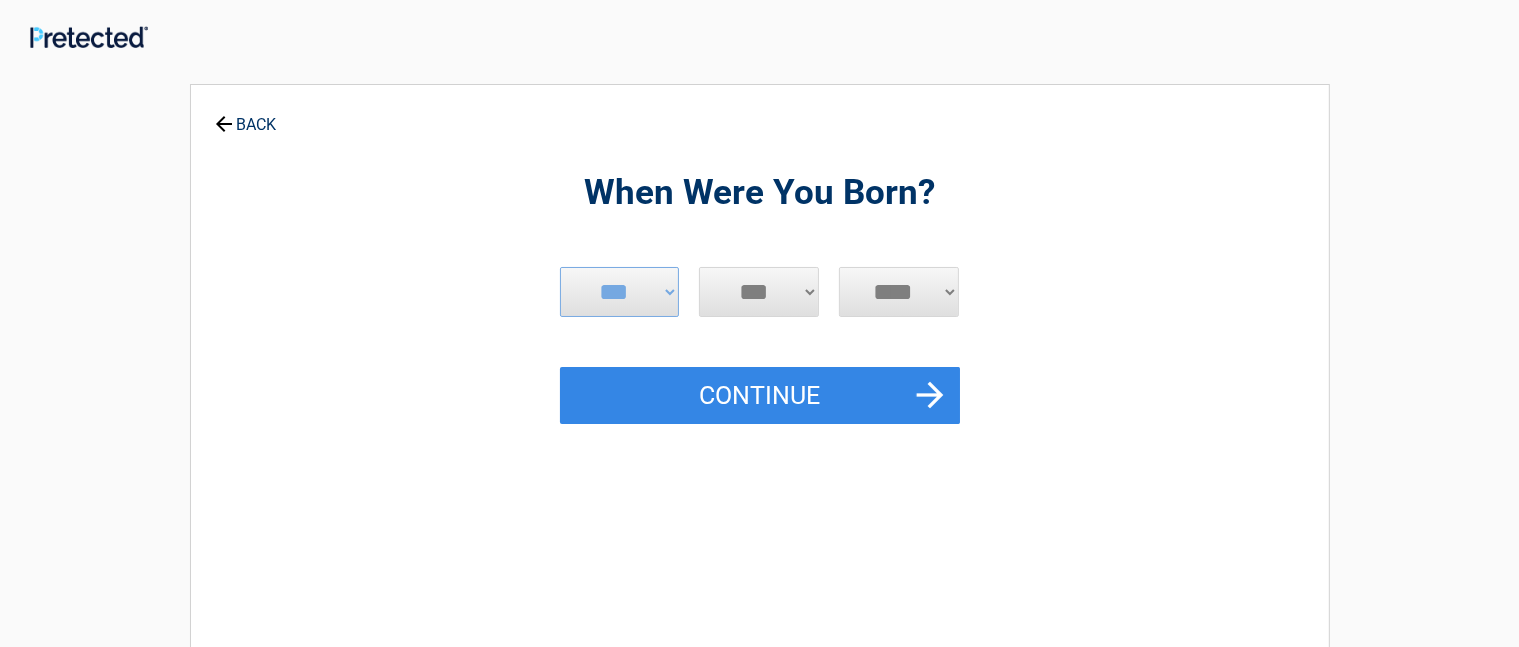 click on "*** * * * * * * * * * ** ** ** ** ** ** ** ** ** ** ** ** ** ** ** ** ** ** ** ** ** **" at bounding box center (759, 292) 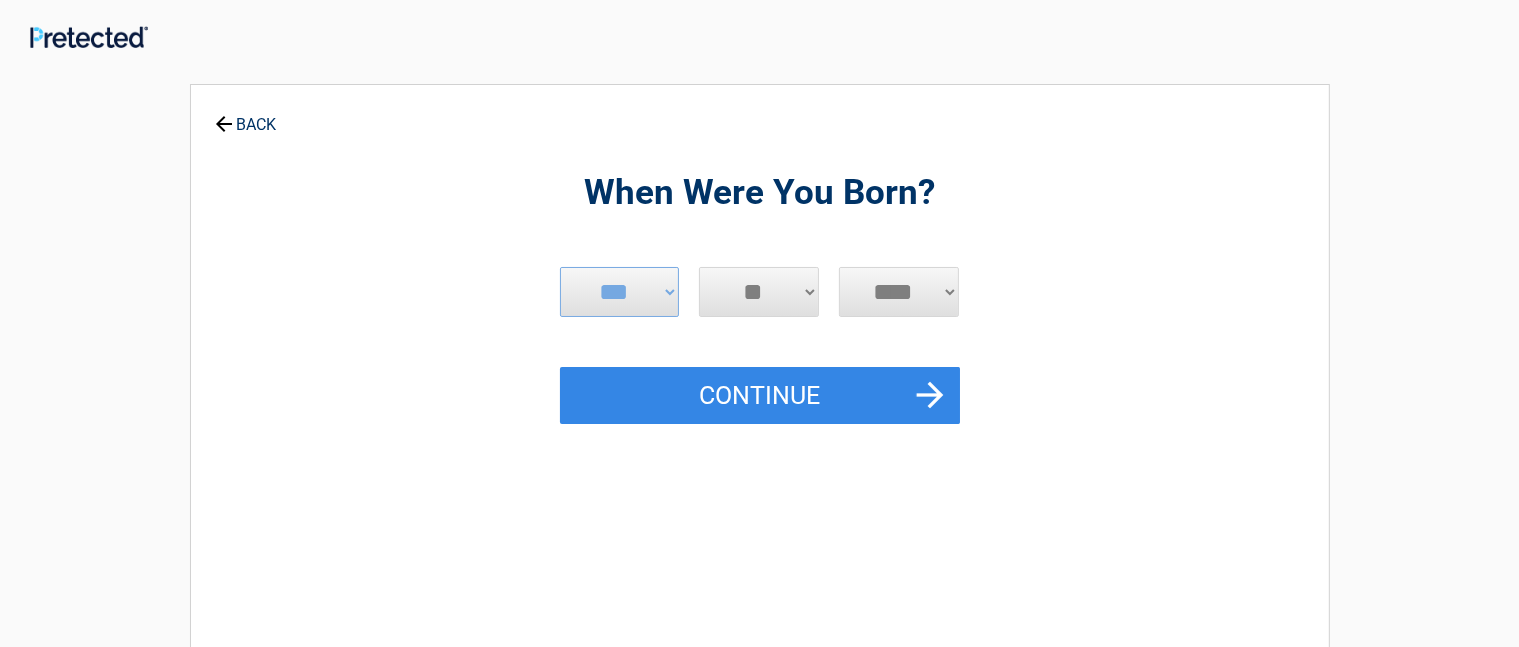 click on "*** * * * * * * * * * ** ** ** ** ** ** ** ** ** ** ** ** ** ** ** ** ** ** ** ** ** **" at bounding box center (759, 292) 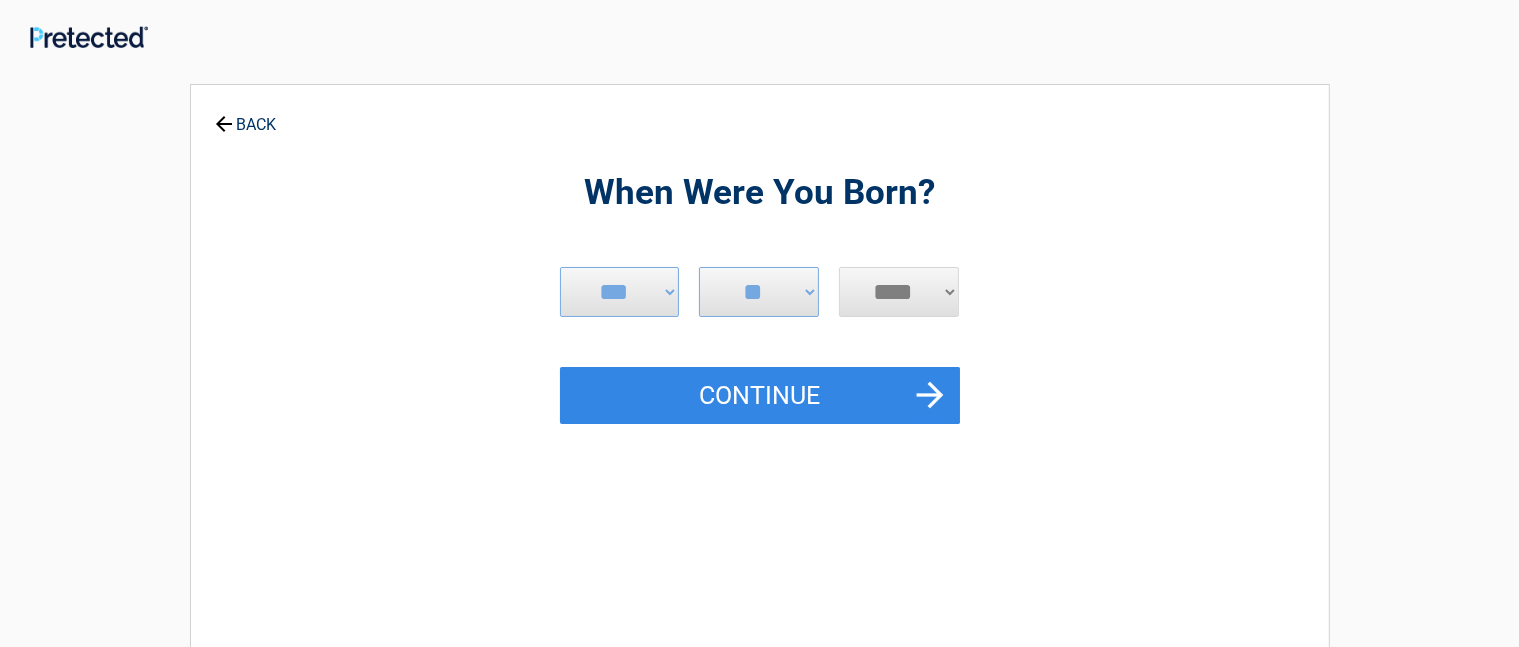 click on "****
****
****
****
****
****
****
****
****
****
****
****
****
****
****
****
****
****
****
****
****
****
****
****
****
****
****
****
****
****
****
****
****
****
****
****
****
****
****
****
****
****
****
****
****
****
****
****
****
****
****
****
****
****
****
****
****
****
****
****
****
****
****
****" at bounding box center [899, 292] 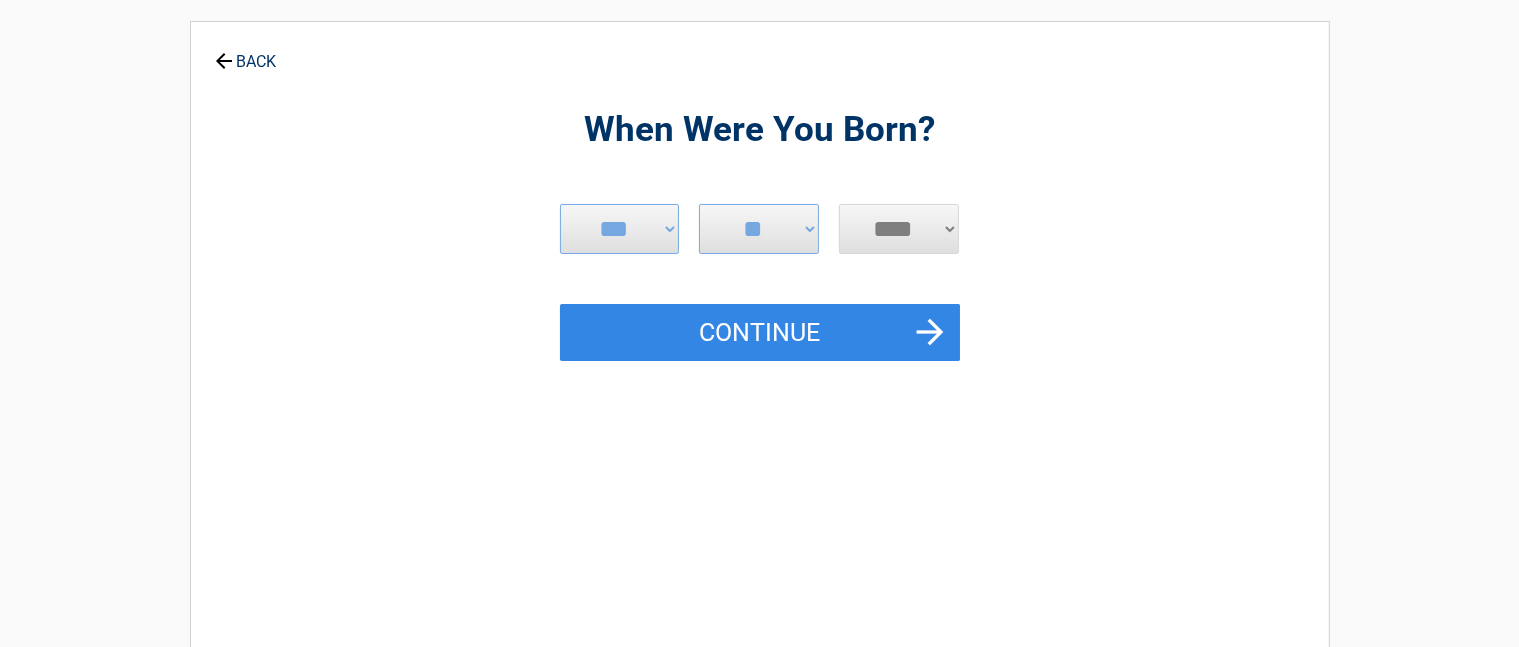 scroll, scrollTop: 61, scrollLeft: 0, axis: vertical 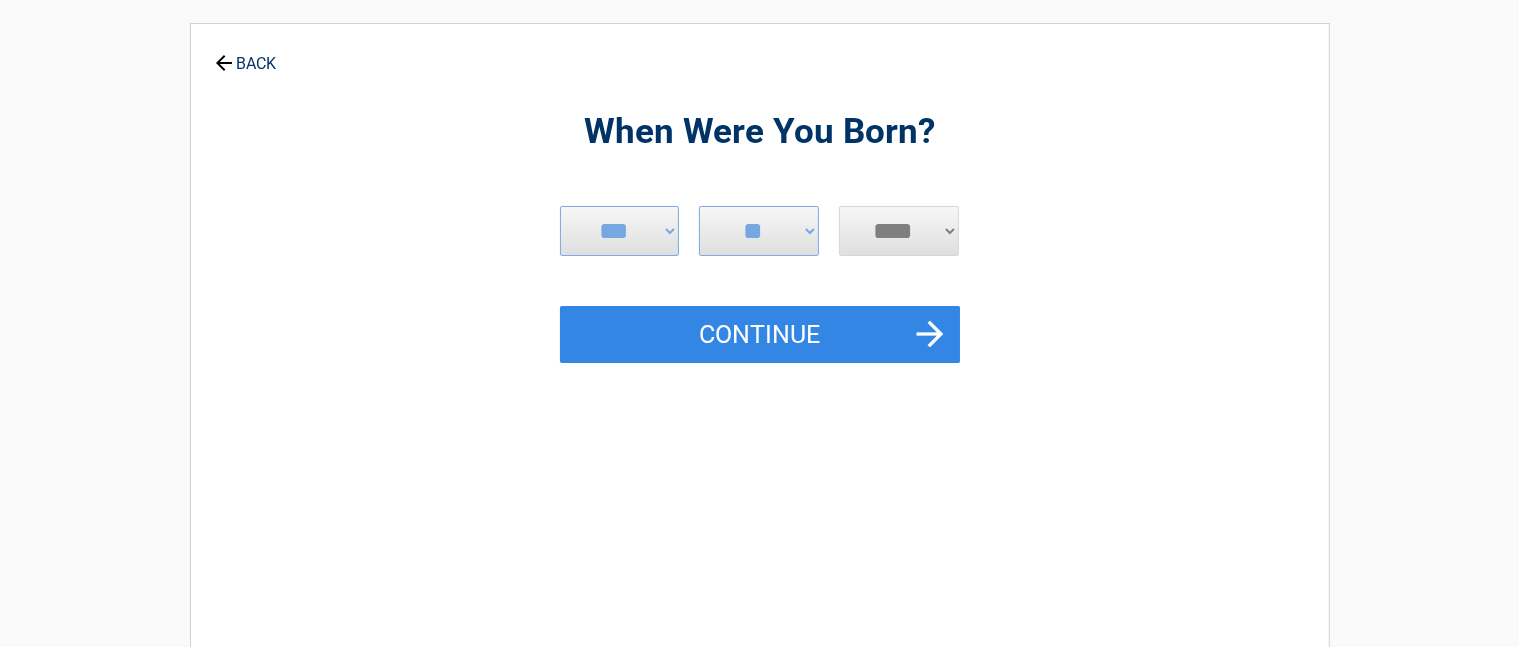 click on "****
****
****
****
****
****
****
****
****
****
****
****
****
****
****
****
****
****
****
****
****
****
****
****
****
****
****
****
****
****
****
****
****
****
****
****
****
****
****
****
****
****
****
****
****
****
****
****
****
****
****
****
****
****
****
****
****
****
****
****
****
****
****
****" at bounding box center [899, 231] 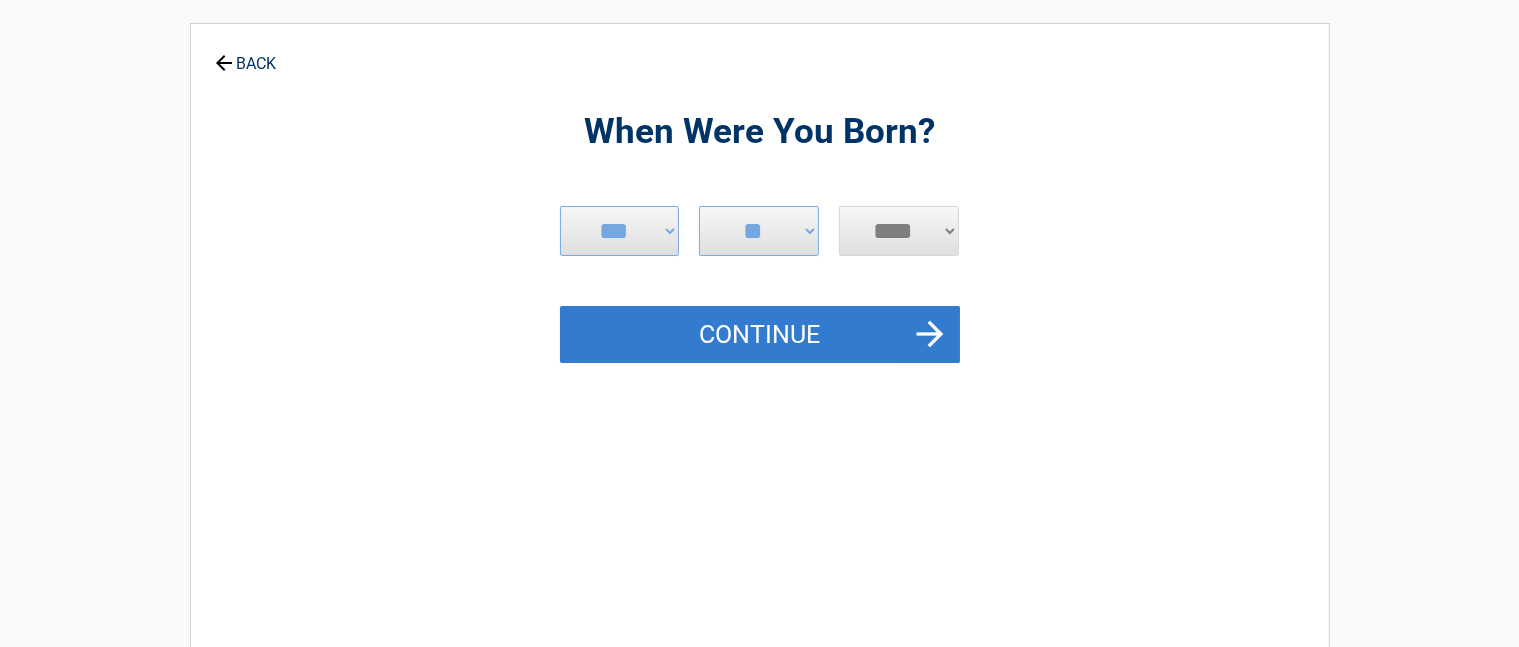 click on "Continue" at bounding box center (760, 335) 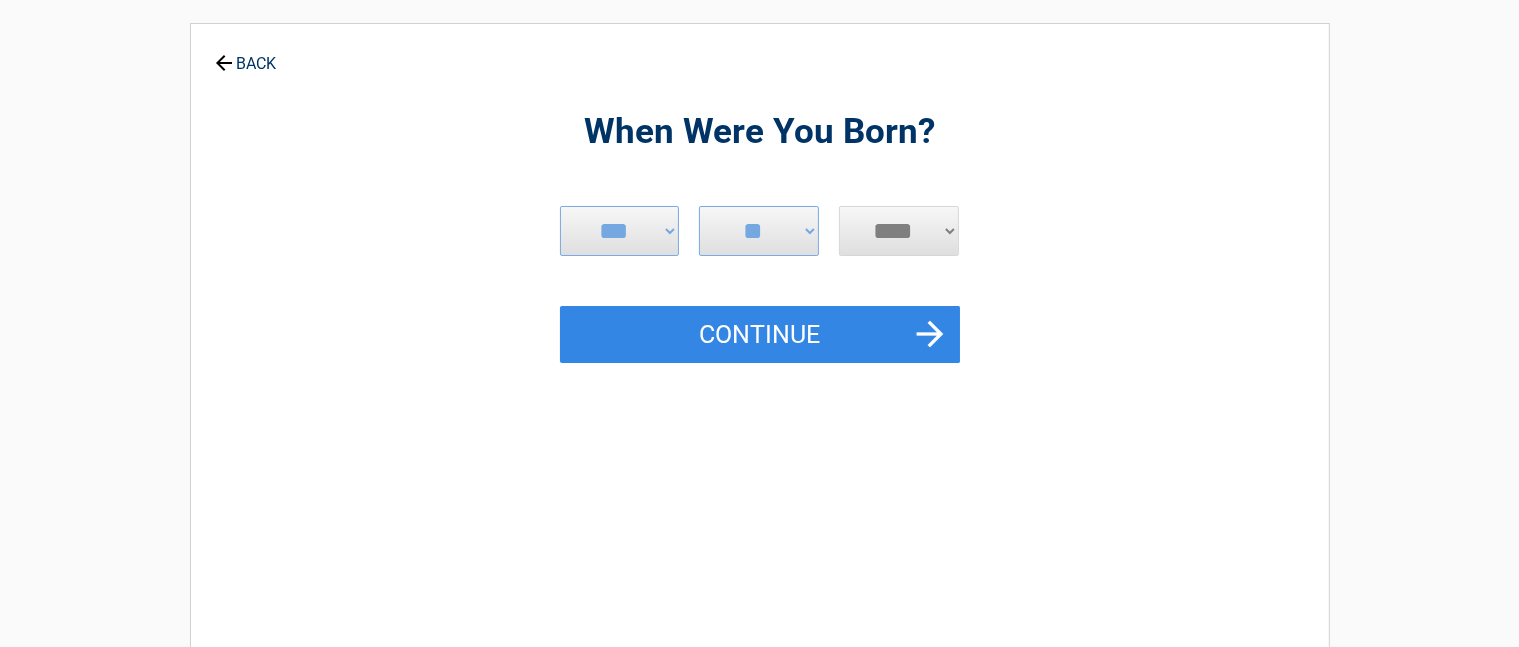 click on "**********" at bounding box center (760, 382) 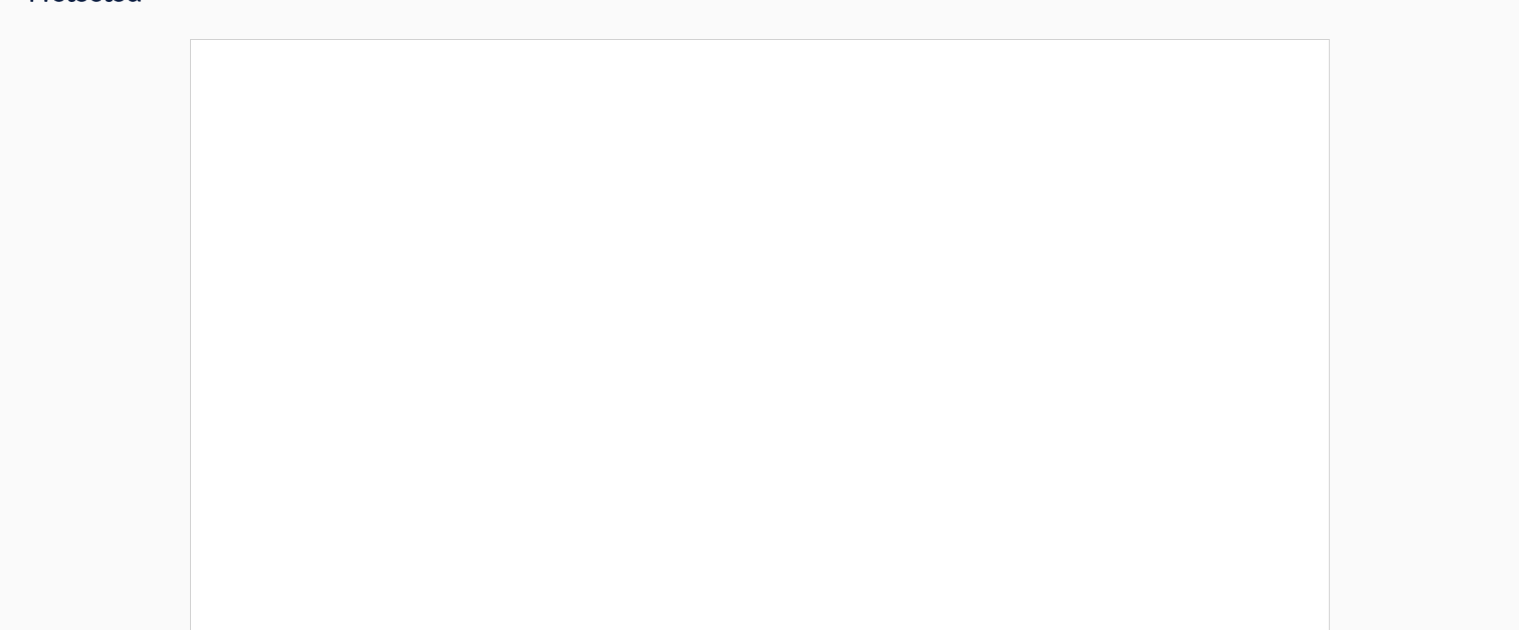 scroll, scrollTop: 10, scrollLeft: 0, axis: vertical 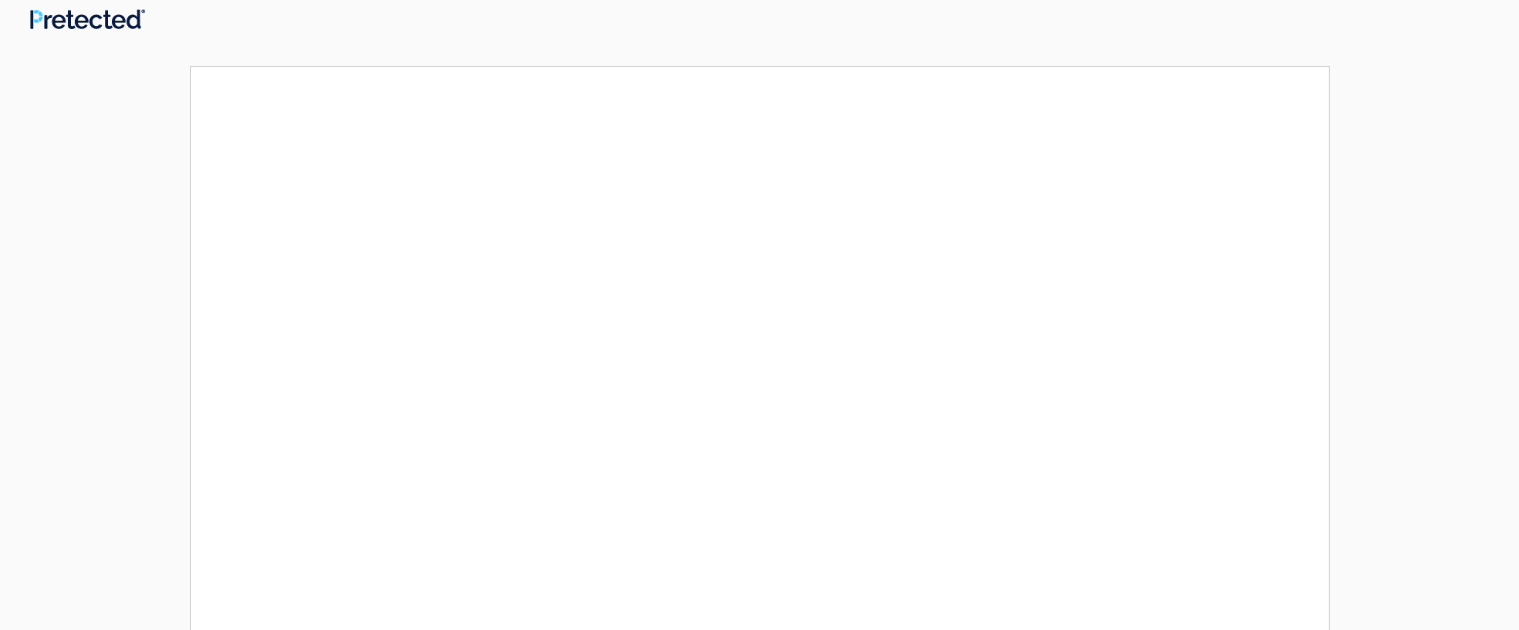 click on "**********" at bounding box center [760, 425] 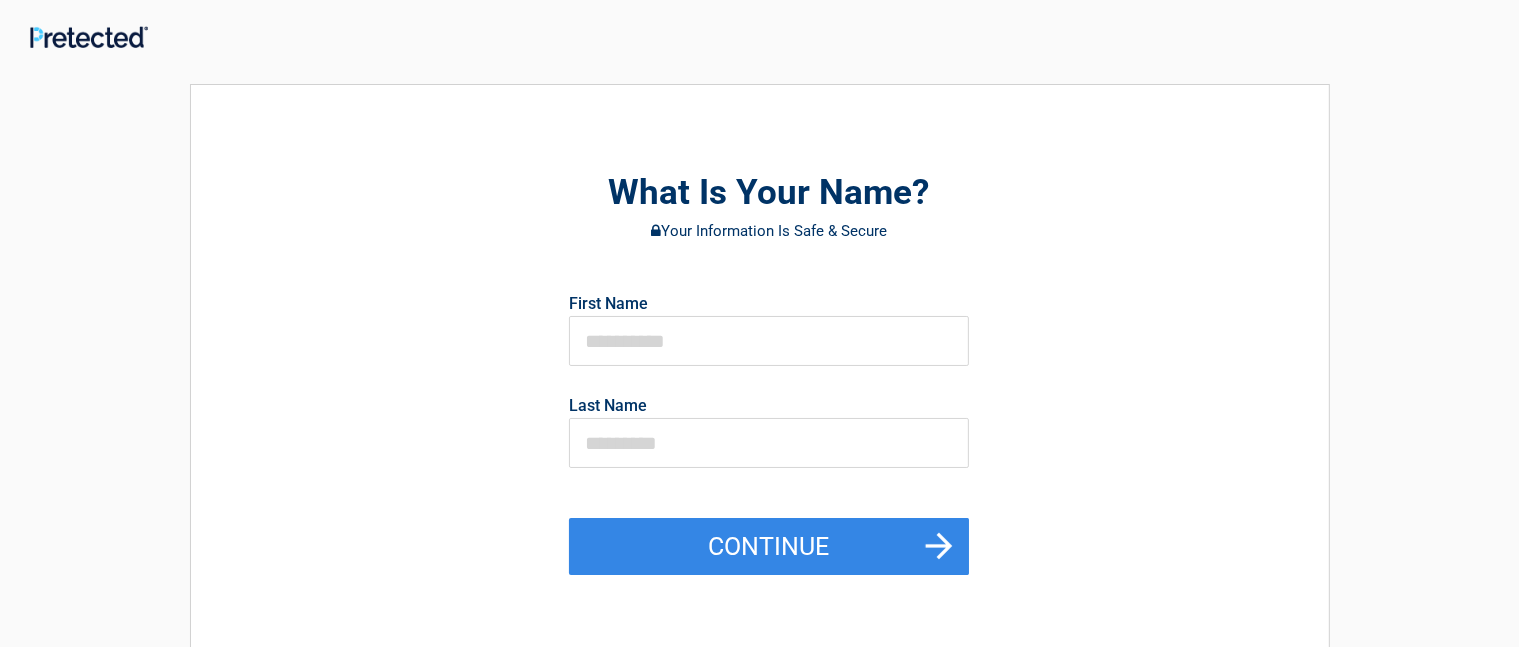 scroll, scrollTop: 0, scrollLeft: 0, axis: both 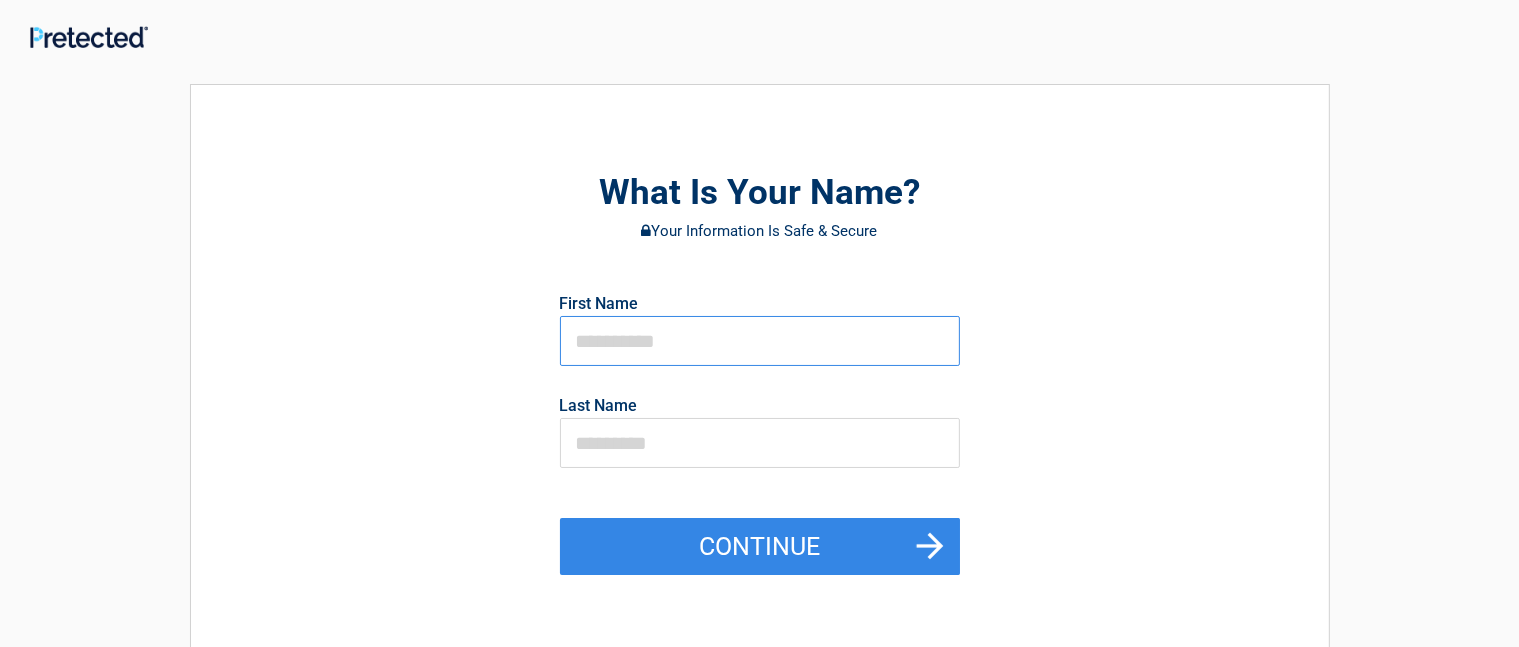 click at bounding box center (760, 341) 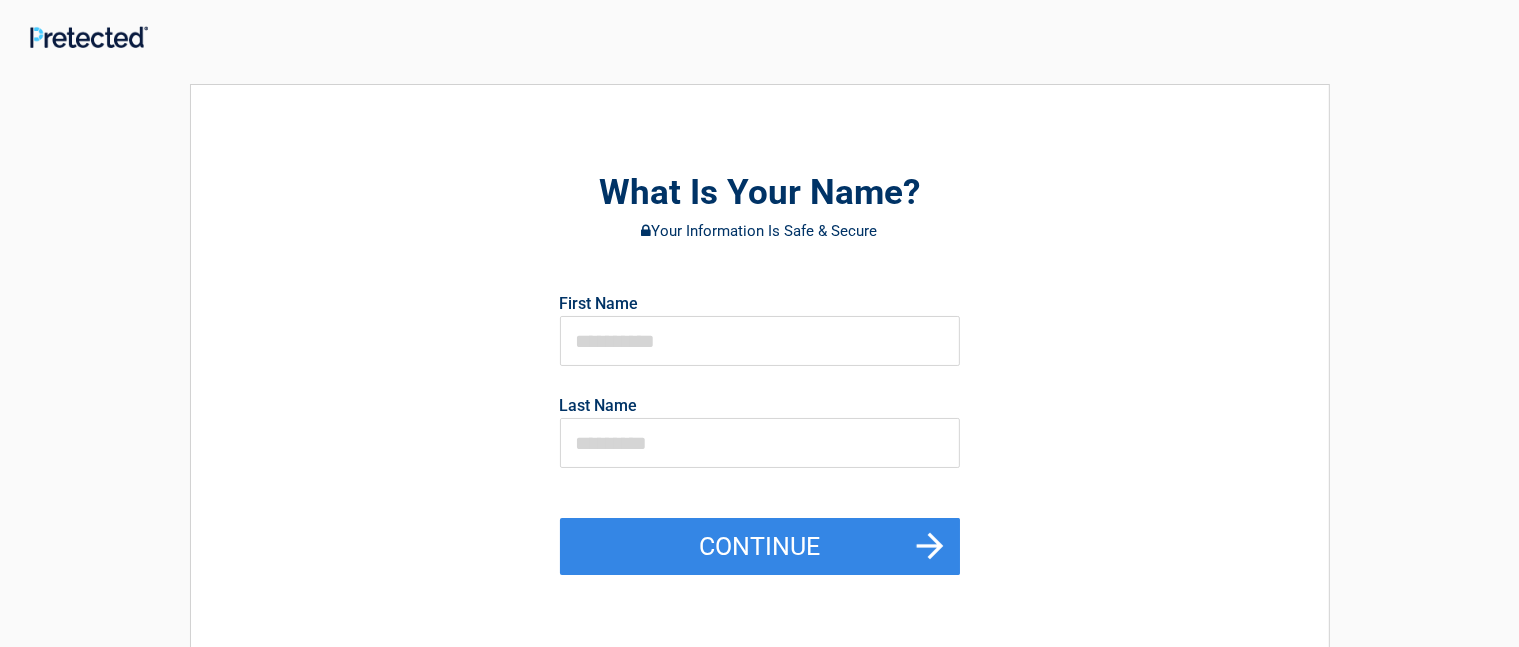 click on "What Is Your Name?
Your Information Is Safe & Secure
First Name
Last Name
Continue" at bounding box center [760, 433] 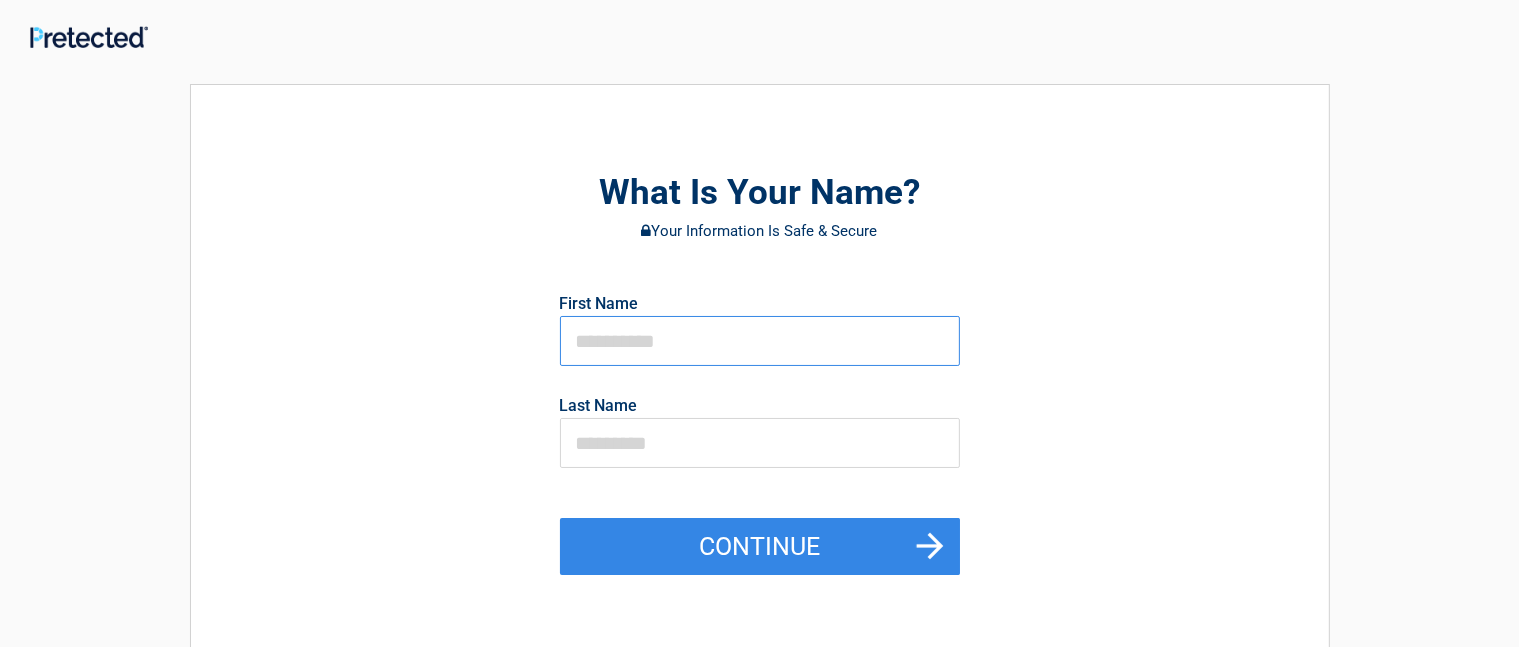 click at bounding box center [760, 341] 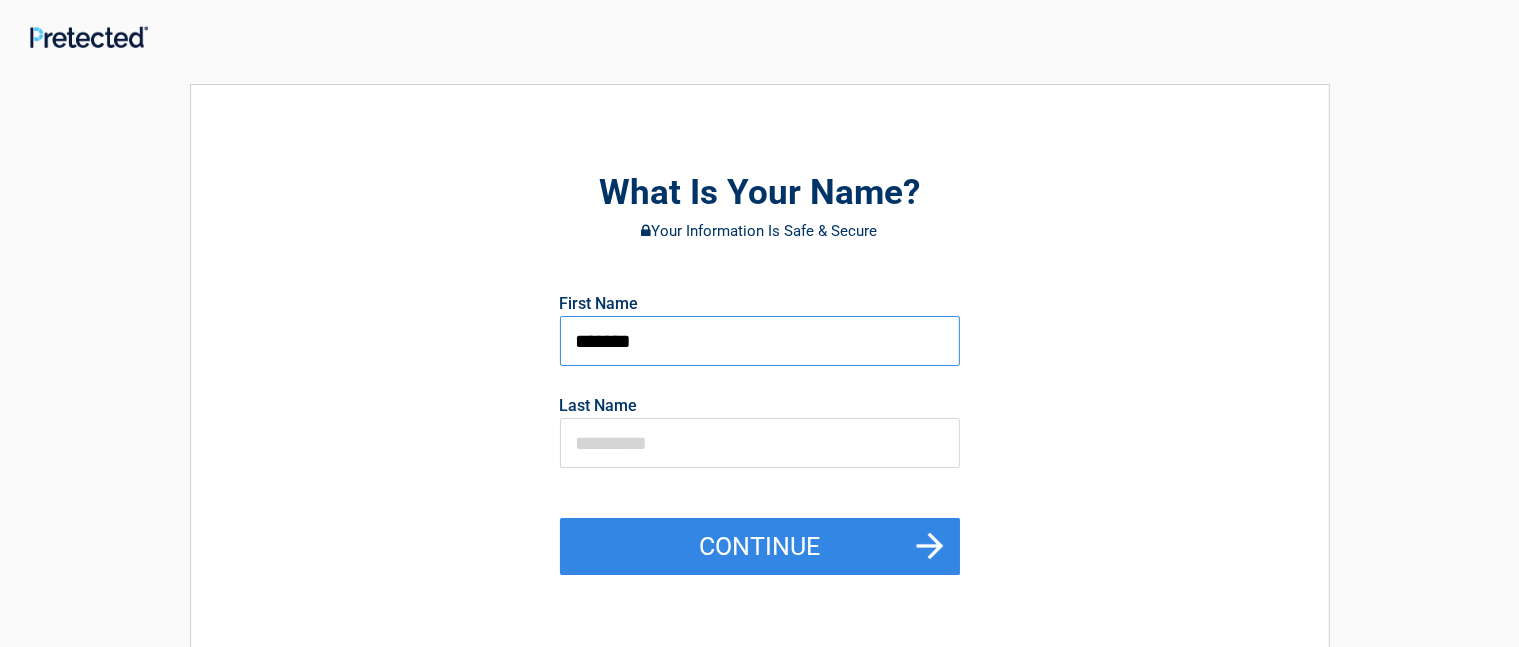 type on "*******" 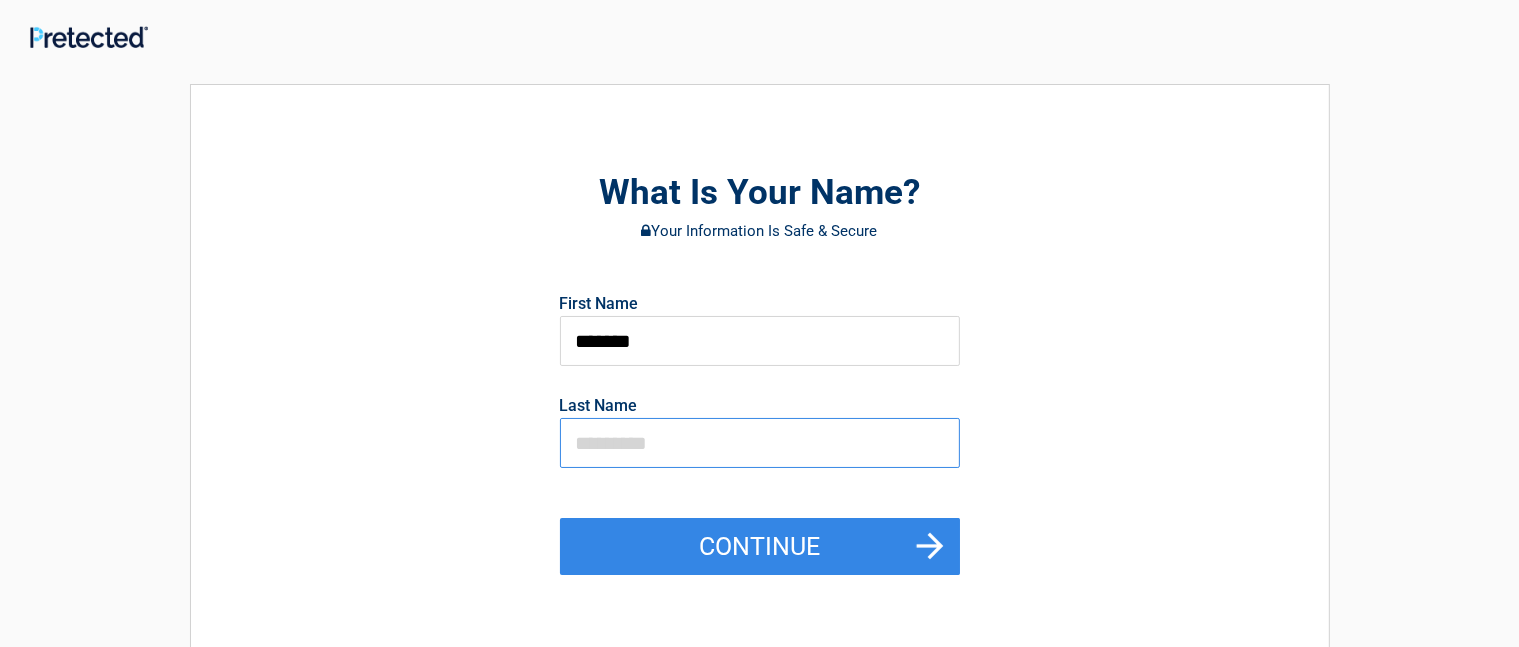 click at bounding box center (760, 443) 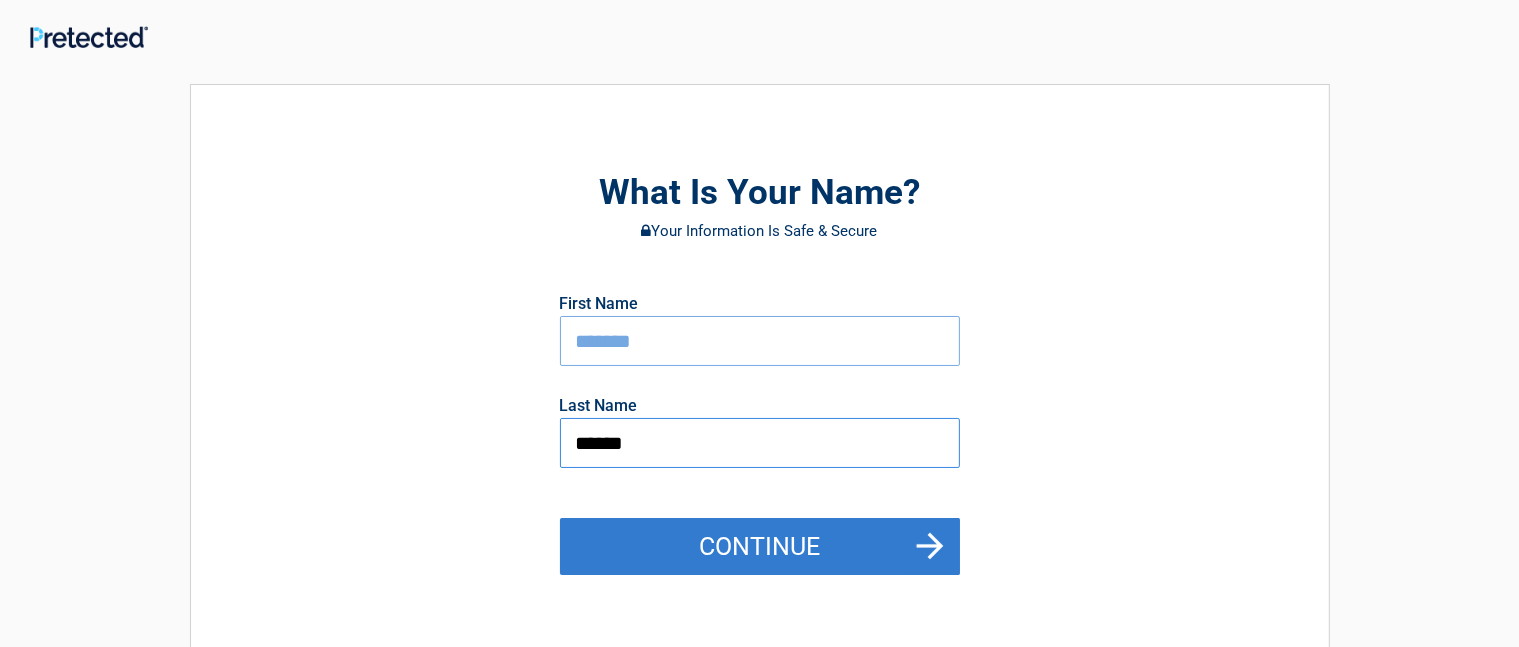 type on "******" 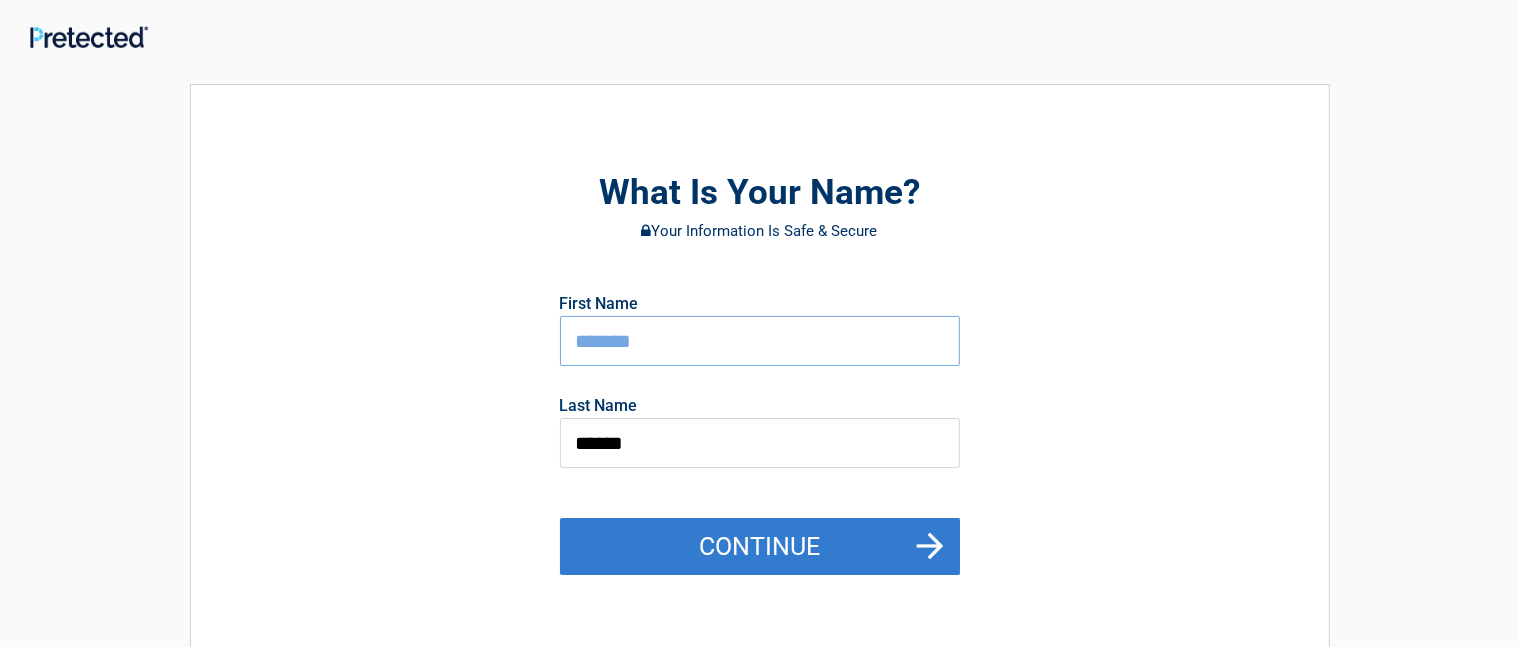 click on "Continue" at bounding box center (760, 547) 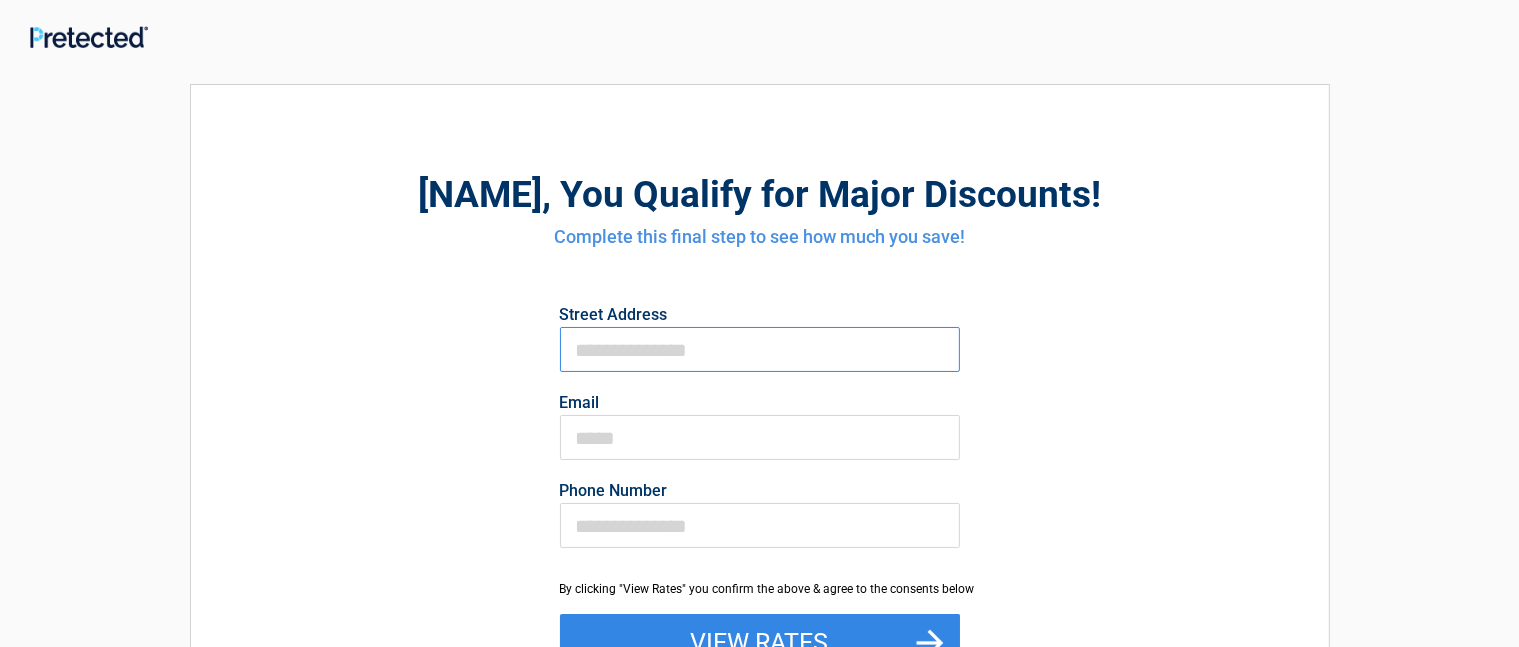 click on "First Name" at bounding box center [760, 349] 